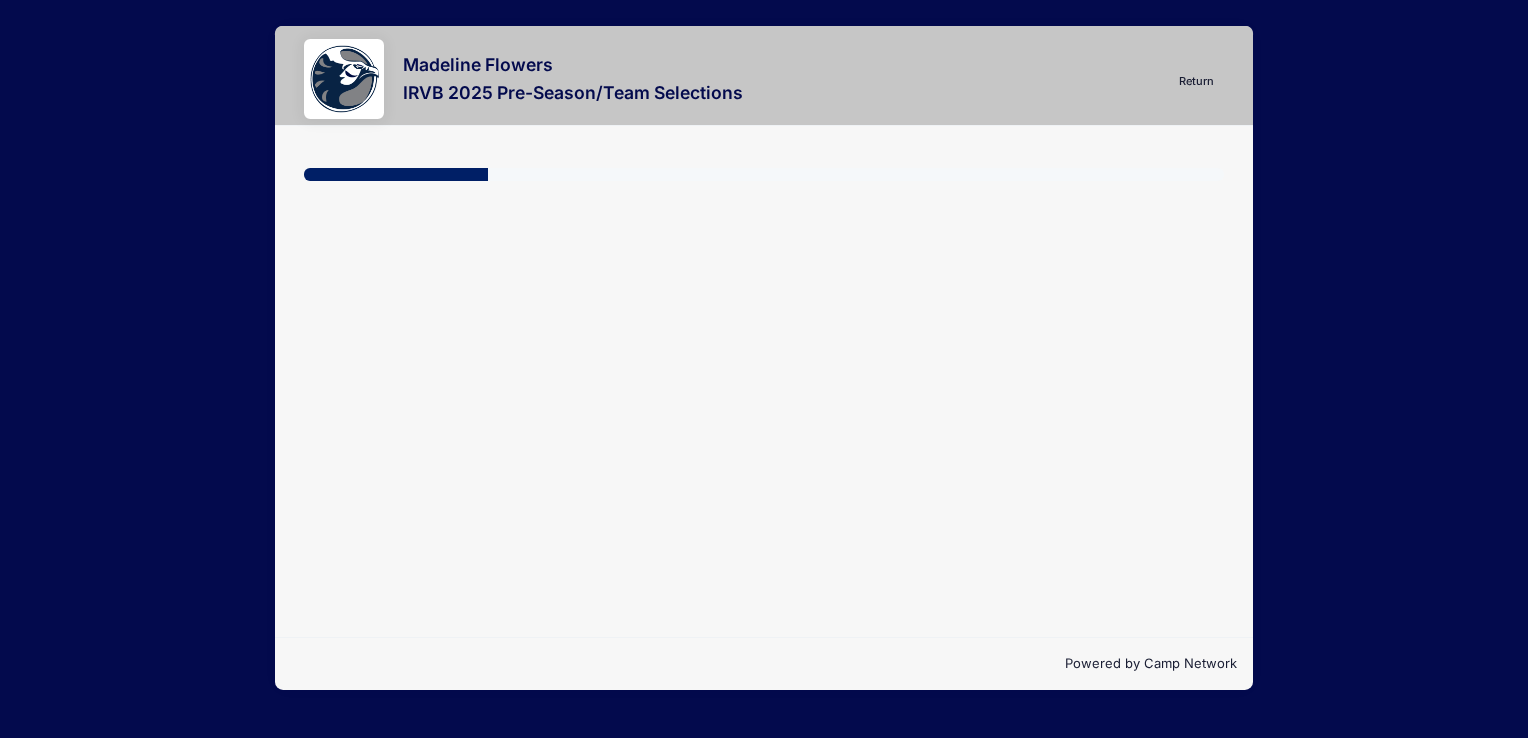 scroll, scrollTop: 0, scrollLeft: 0, axis: both 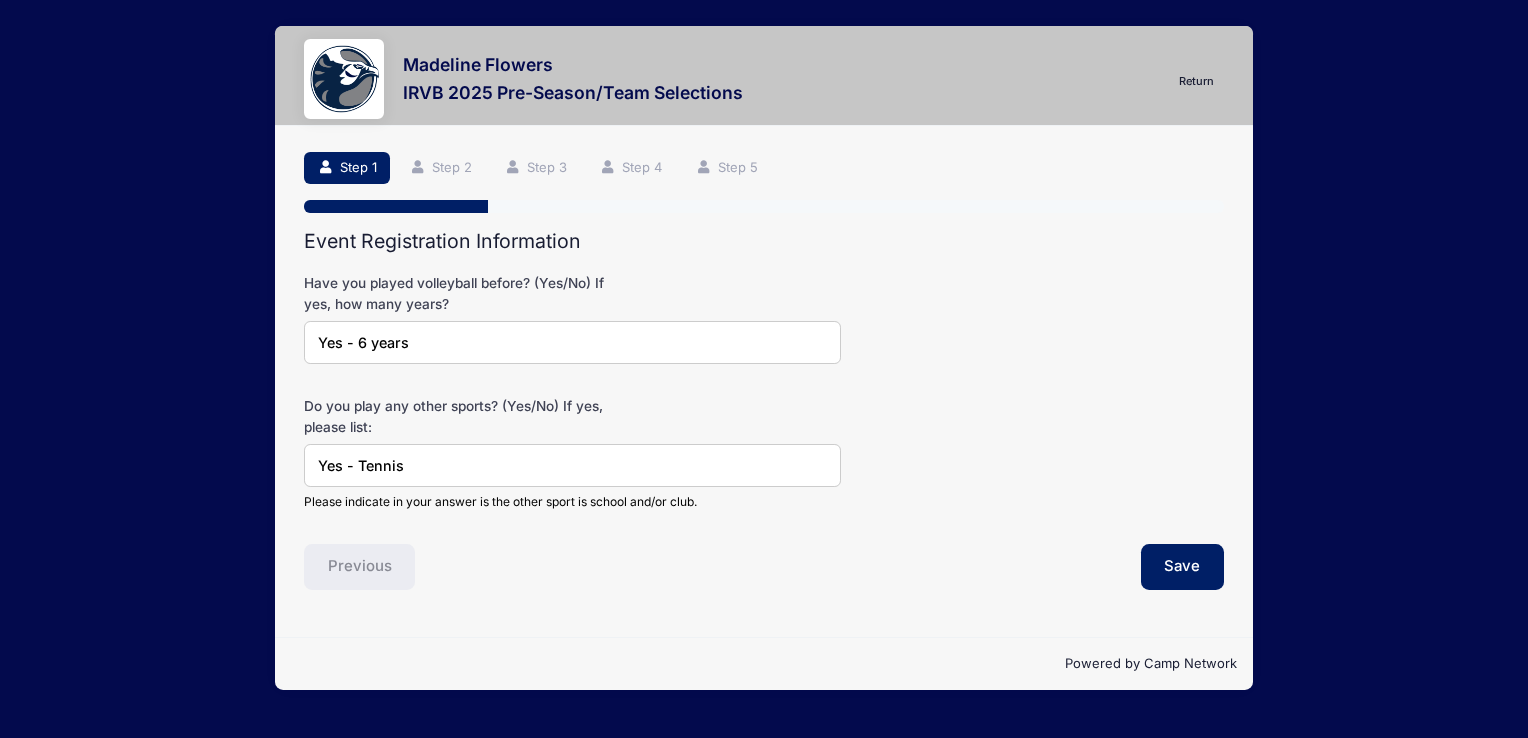 click on "Save" at bounding box center (999, 567) 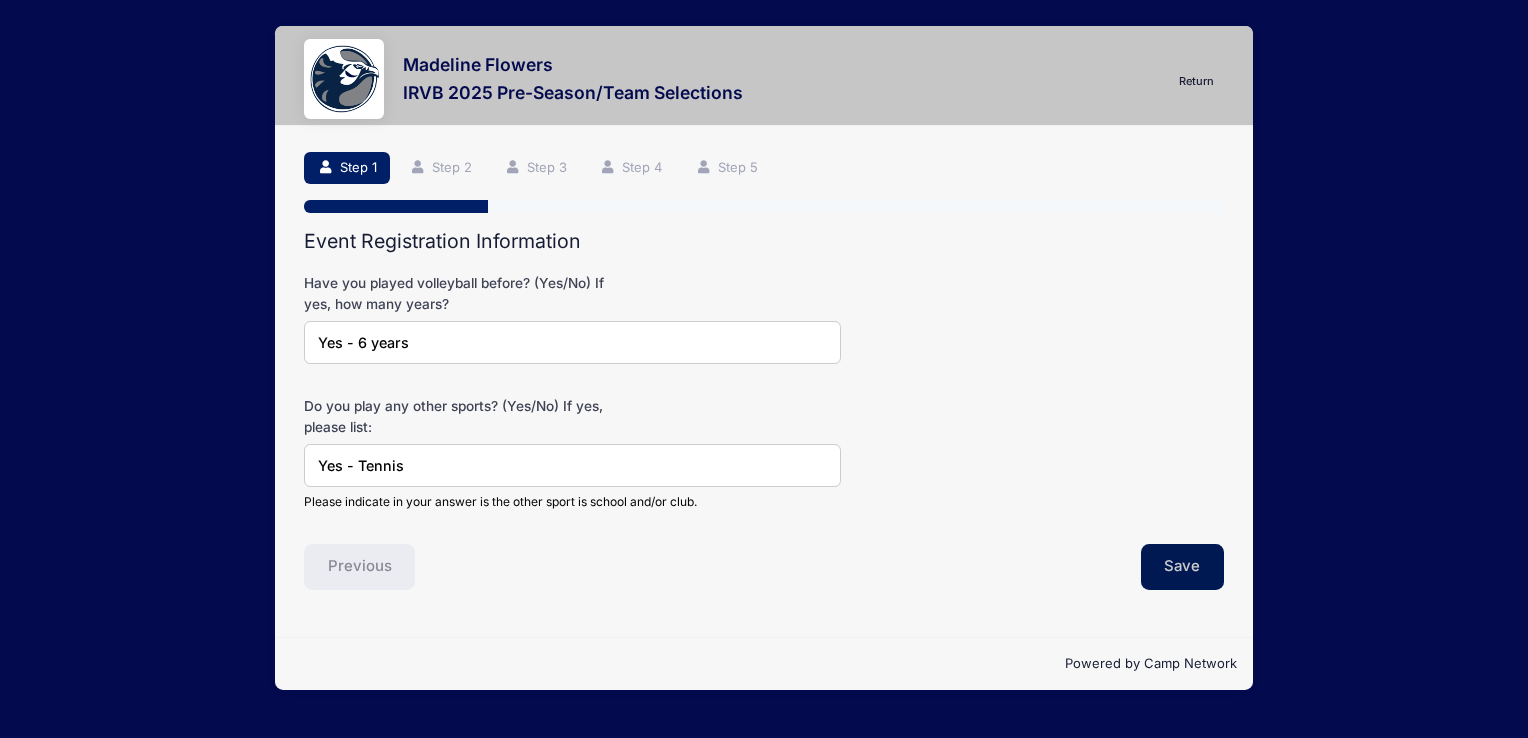 click on "Save" at bounding box center [1183, 567] 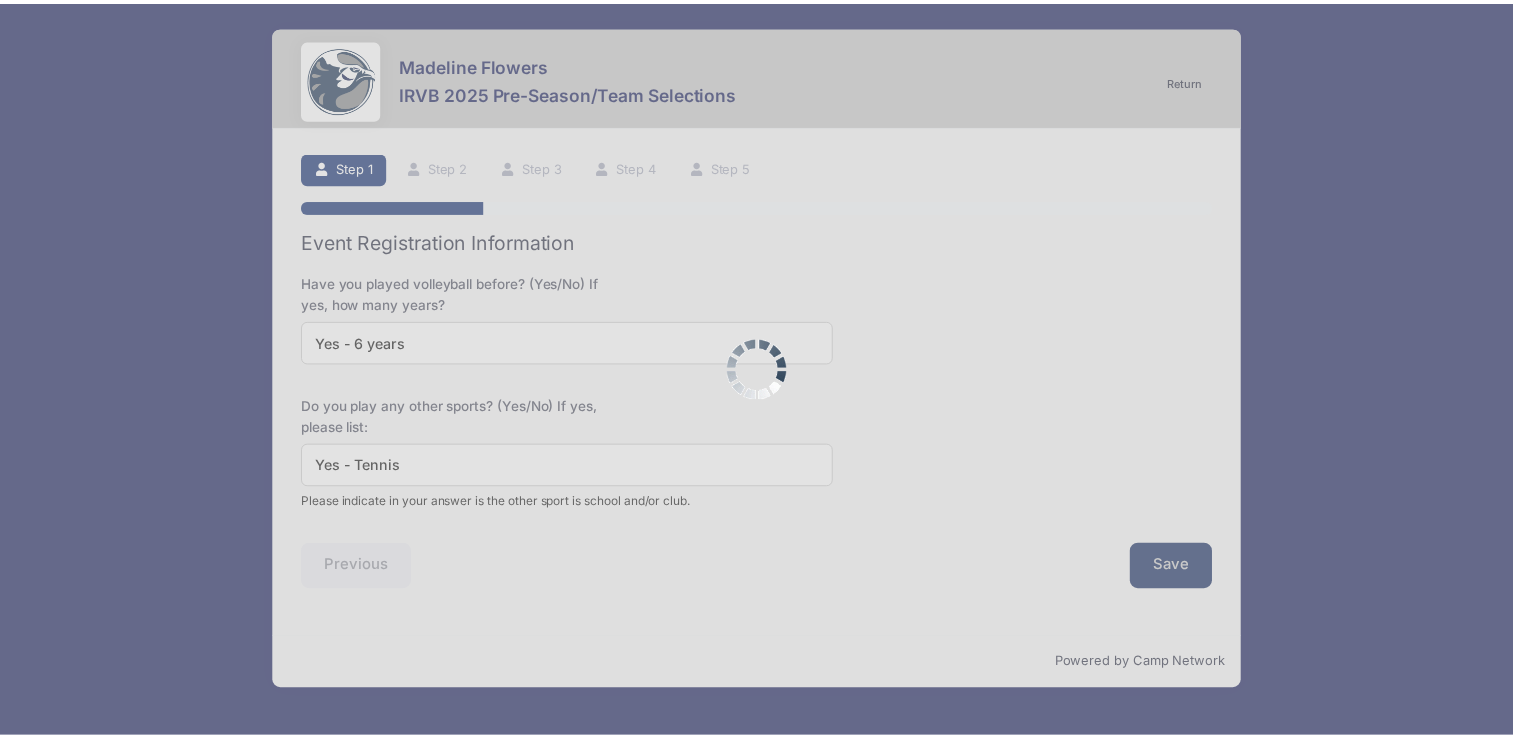 scroll, scrollTop: 0, scrollLeft: 0, axis: both 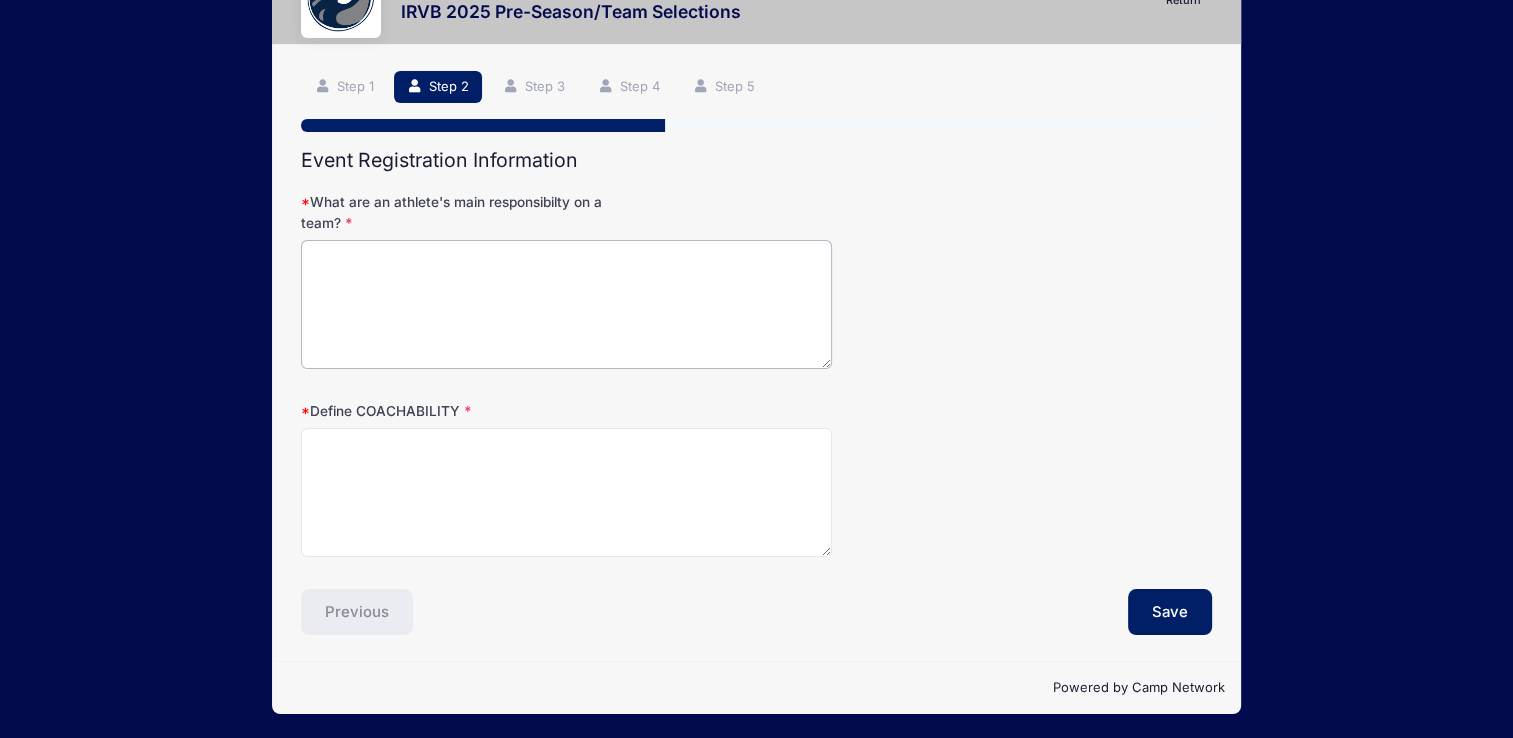click on "What are an athlete's main responsibilty on a team?" at bounding box center (566, 304) 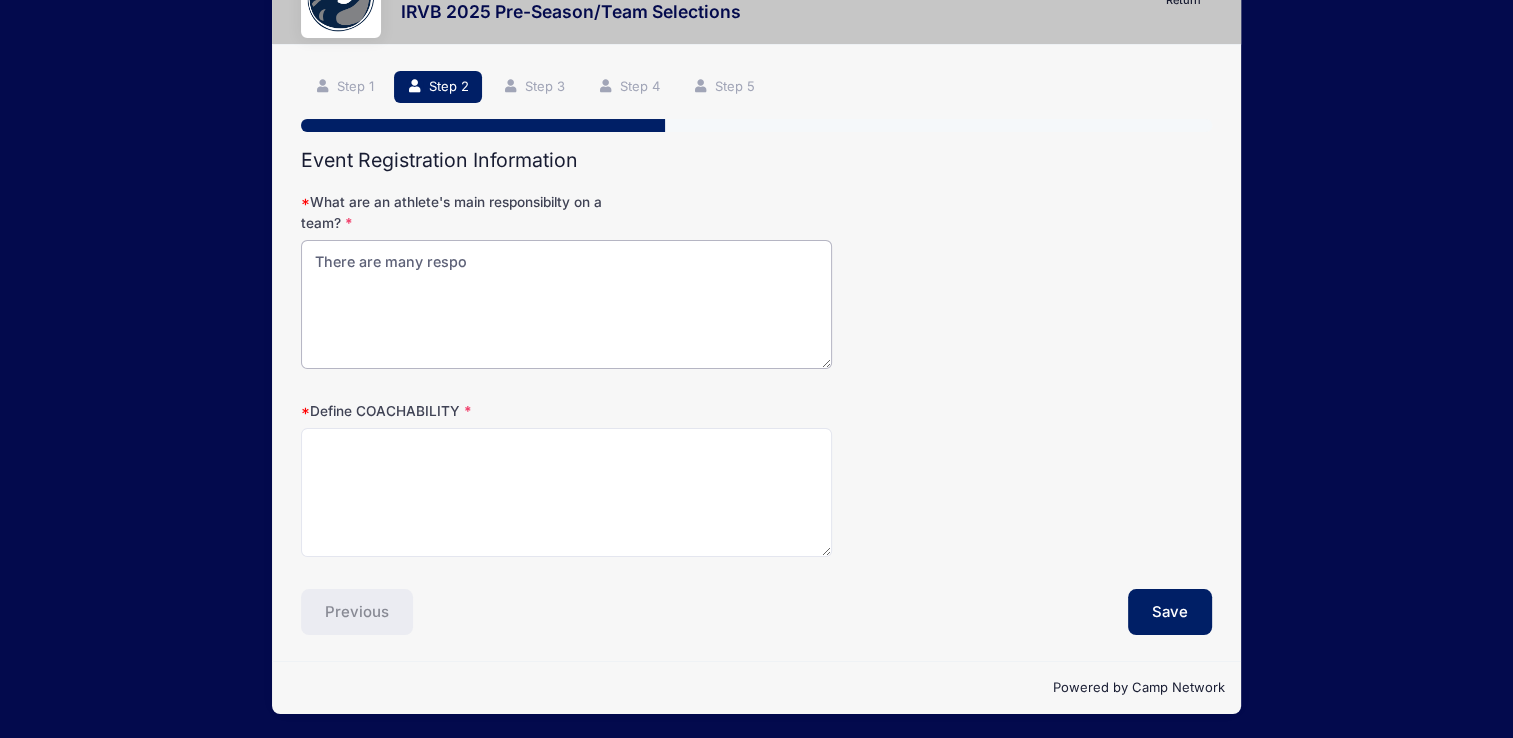 click on "There are many respo" at bounding box center [566, 304] 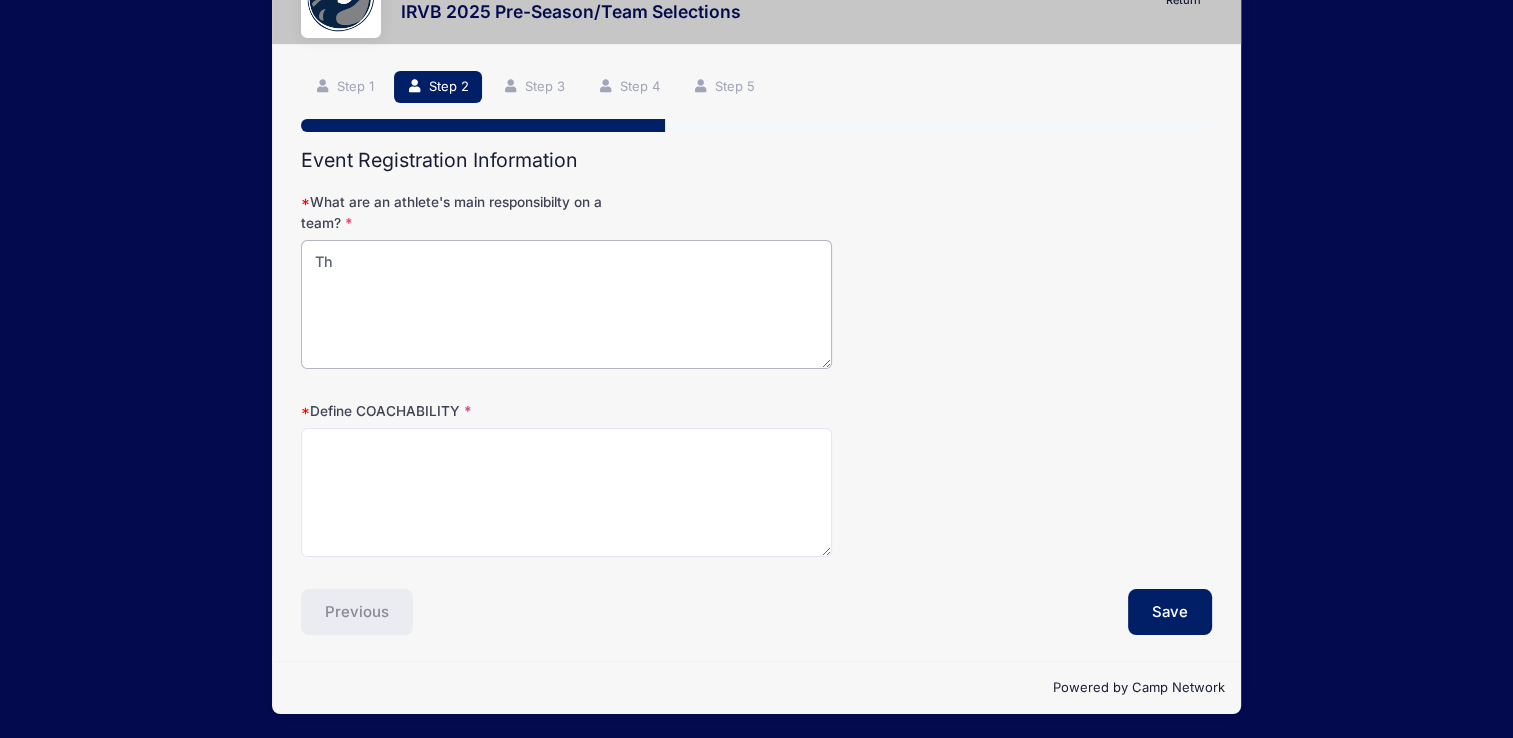type on "T" 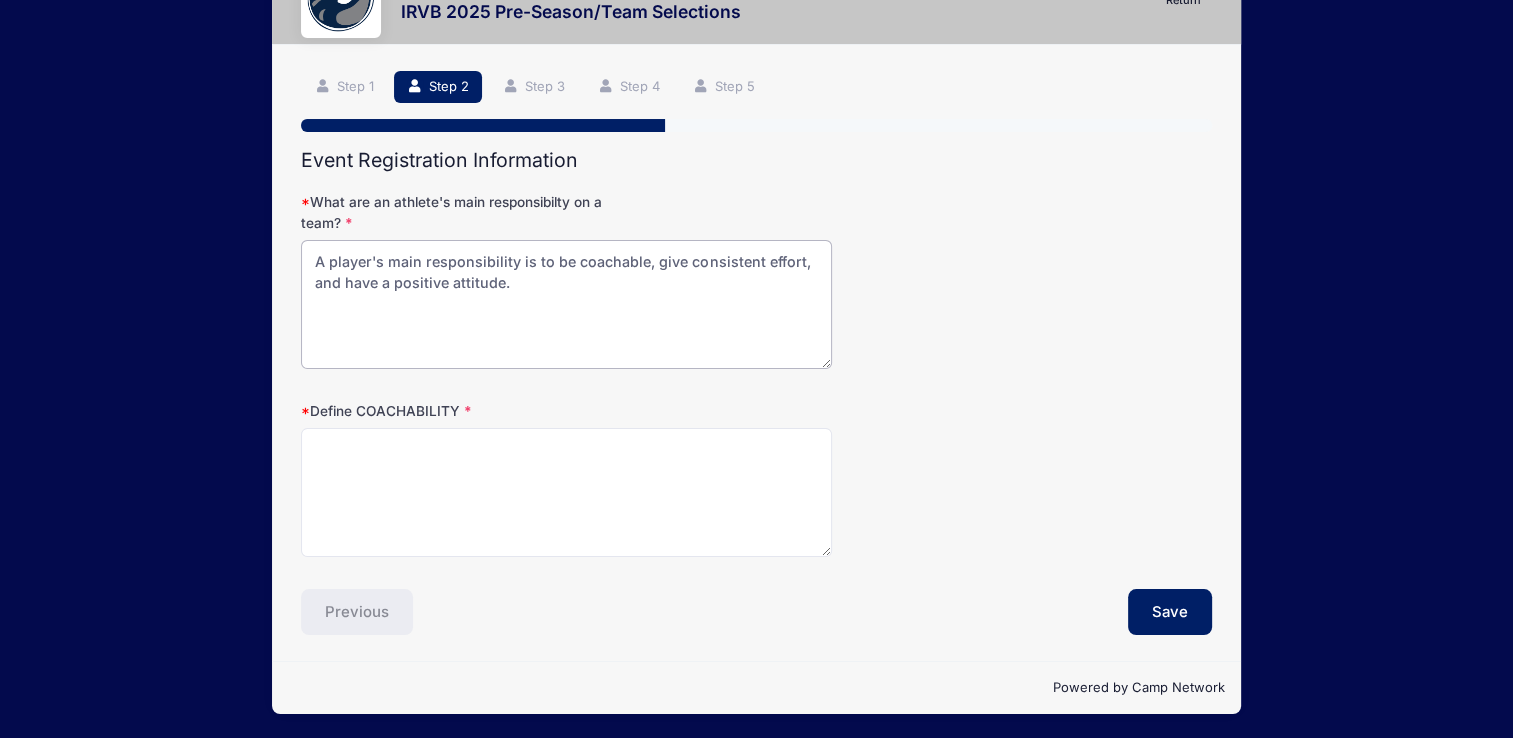 type on "A player's main responsibility is to be coachable, give consistent effort, and have a positive attitude." 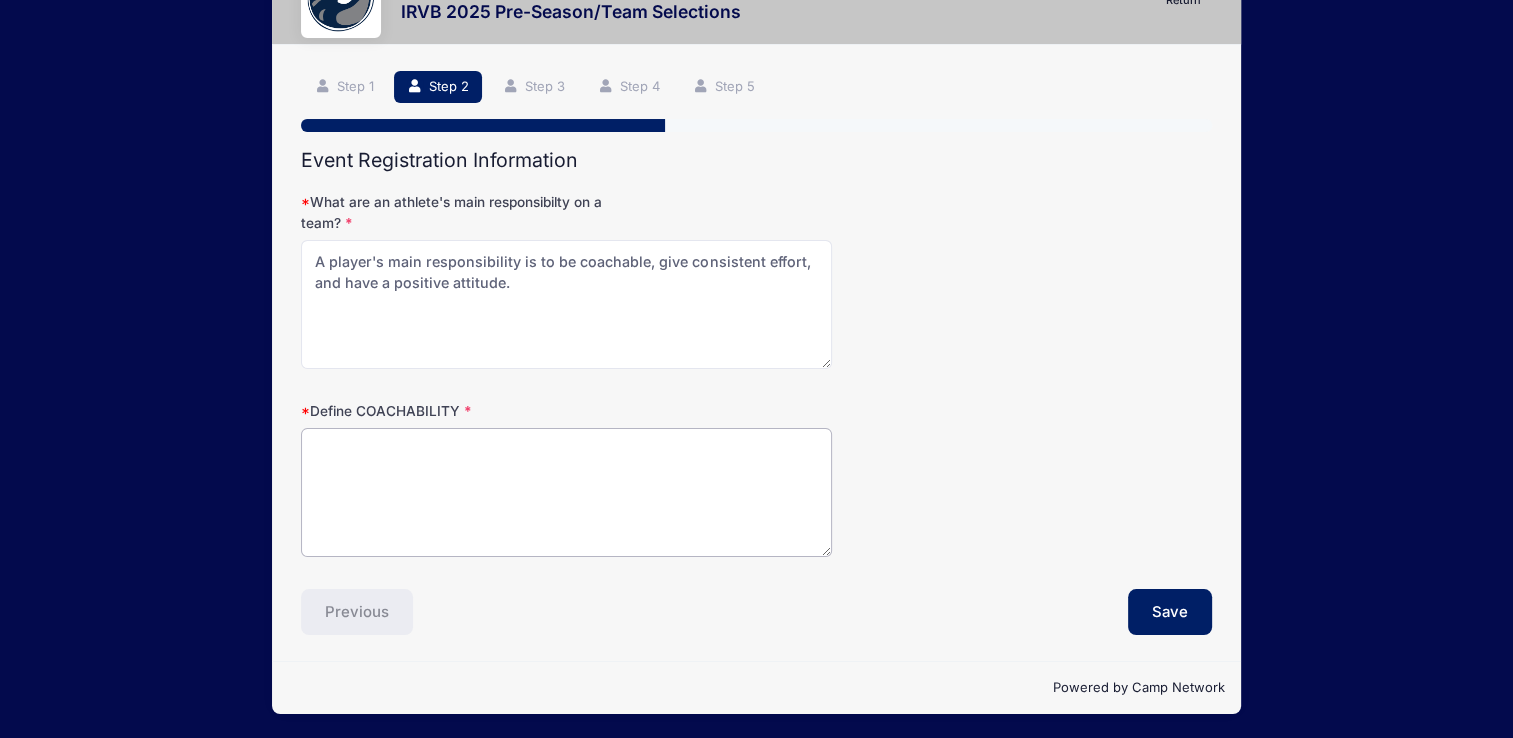 click on "Define COACHABILITY" at bounding box center (566, 492) 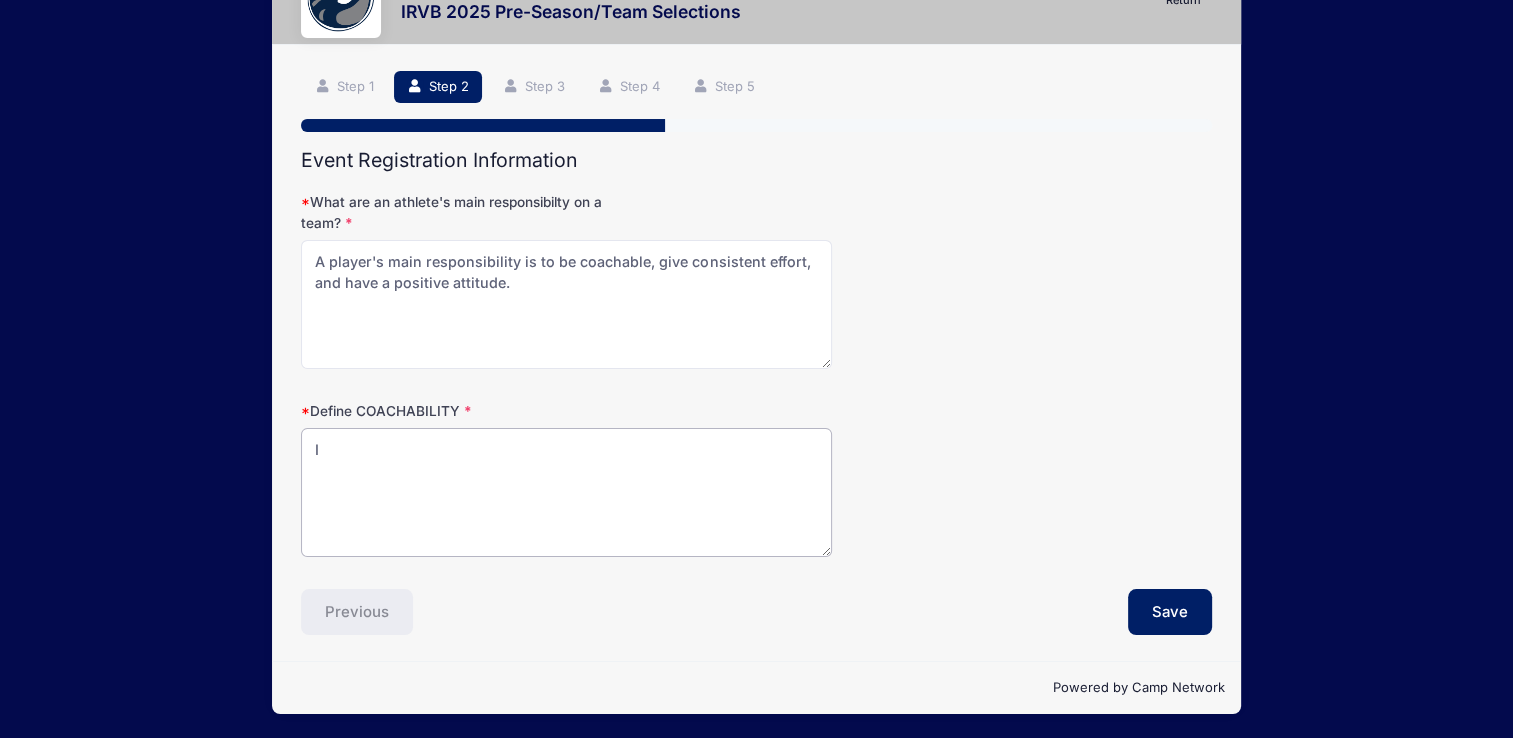type on "I" 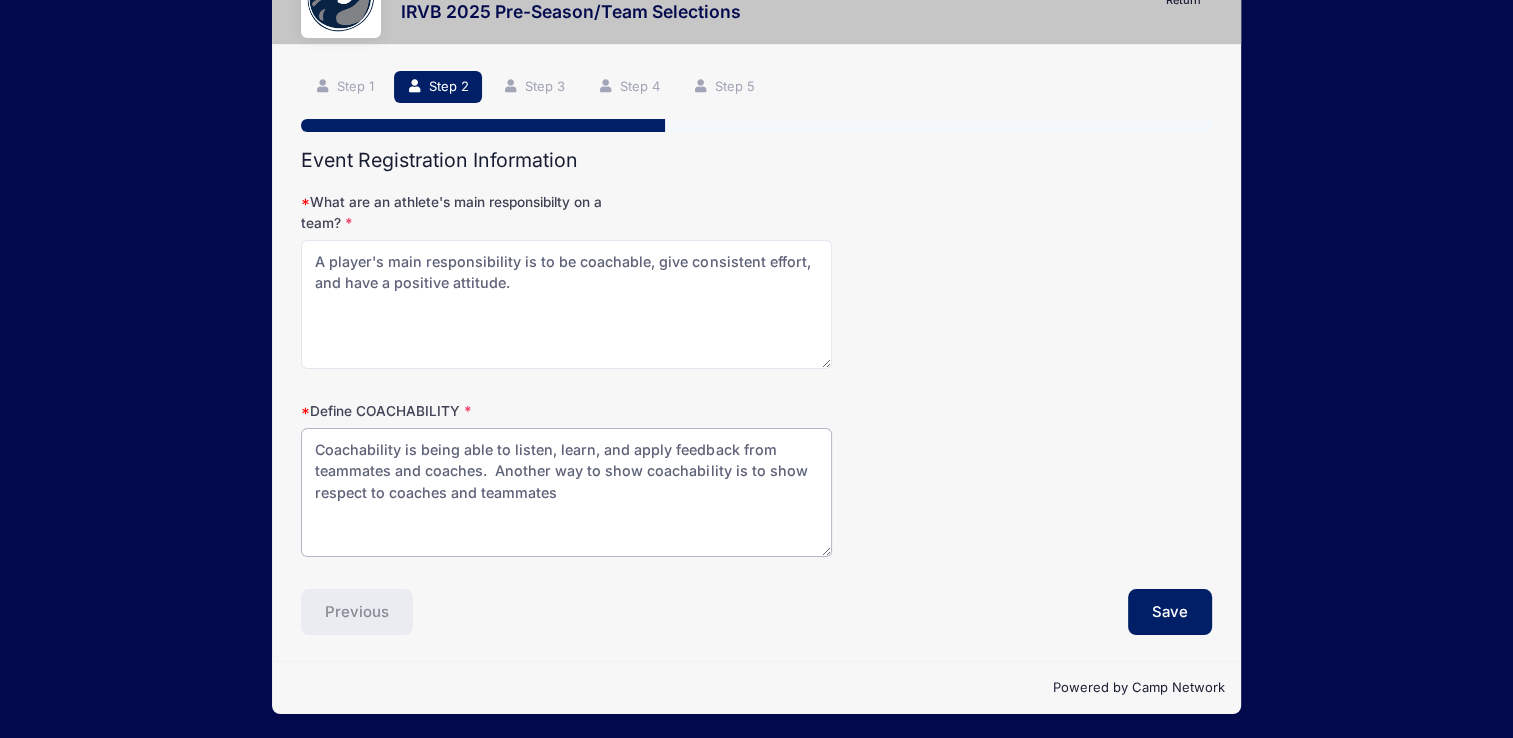 click on "Coachability is being able to listen, learn, and apply feedback from teammates and coaches.  Another way to show coachability is to show respect to coaches and teammates" at bounding box center [566, 492] 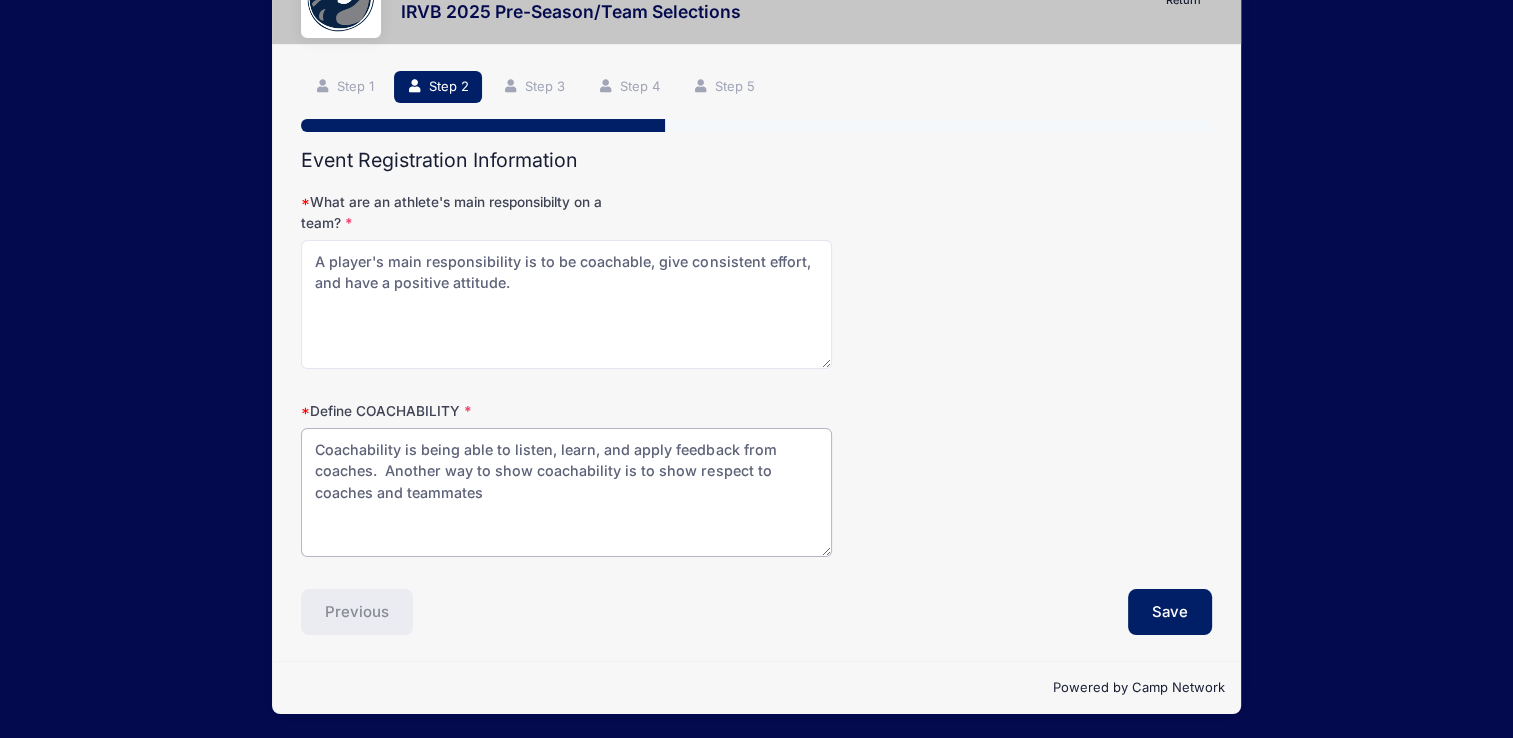 click on "Coachability is being able to listen, learn, and apply feedback from coaches.  Another way to show coachability is to show respect to coaches and teammates" at bounding box center (566, 492) 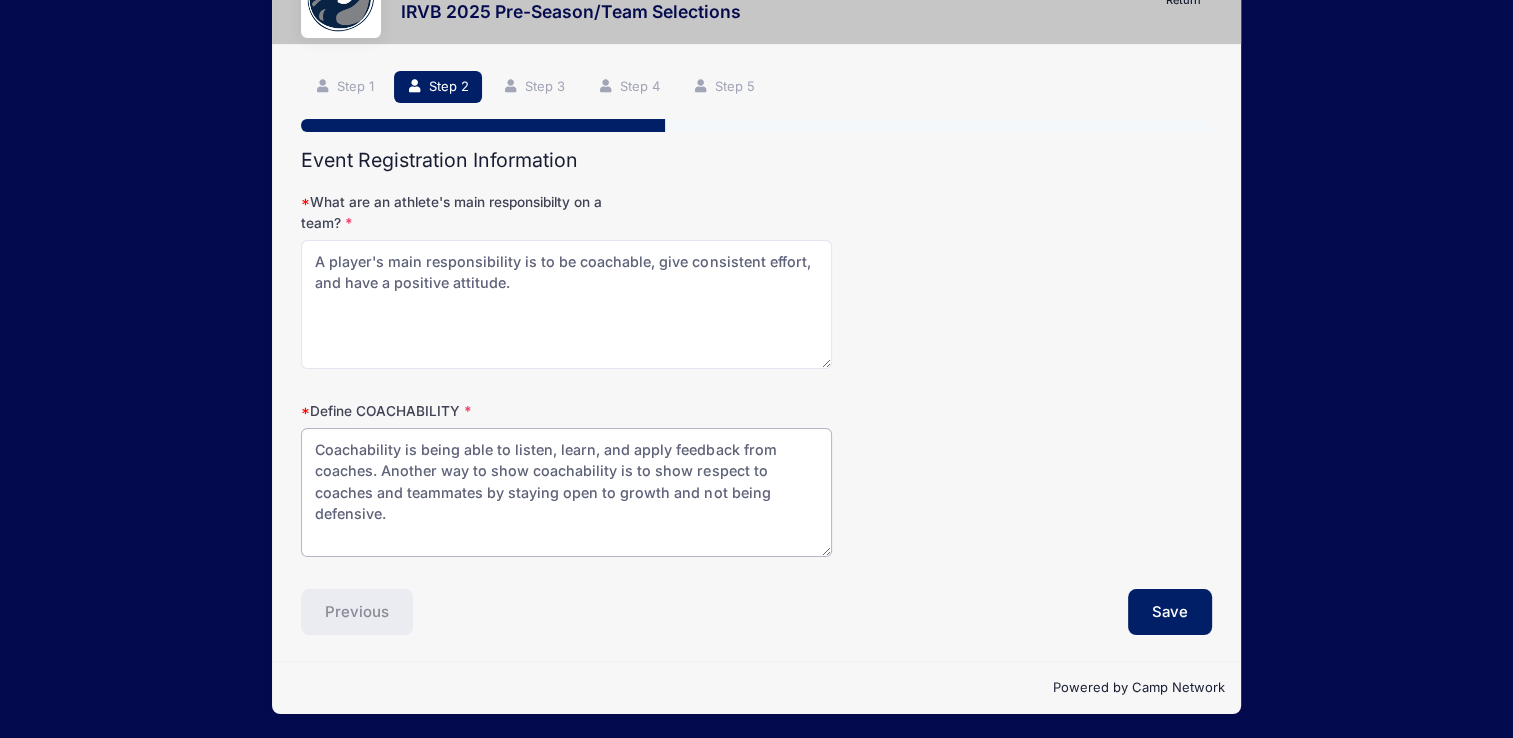 click on "Coachability is being able to listen, learn, and apply feedback from coaches. Another way to show coachability is to show respect to coaches and teammates by staying open to growth and not being defensive." at bounding box center [566, 492] 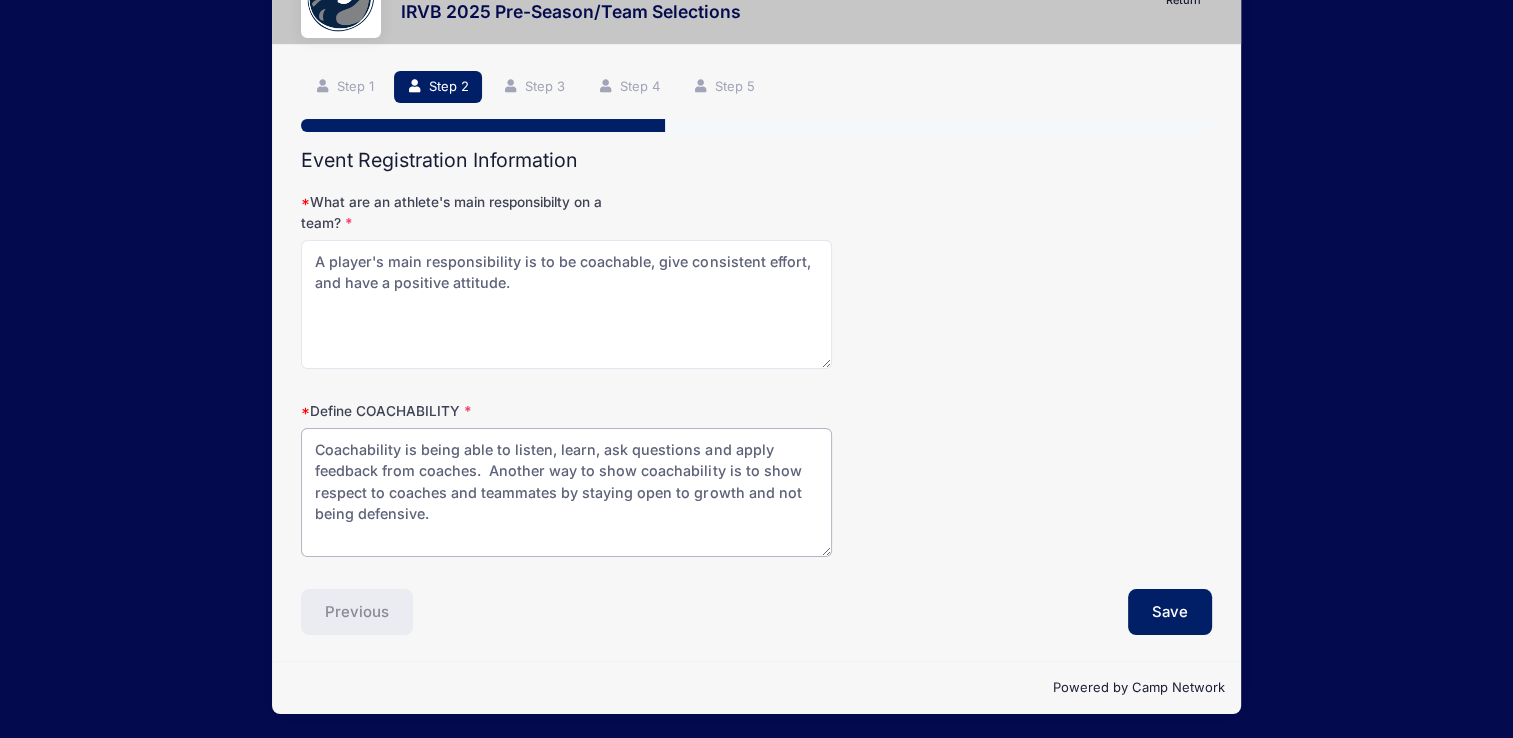 click on "Coachability is being able to listen, learn, ask questions and apply feedback from coaches.  Another way to show coachability is to show respect to coaches and teammates by staying open to growth and not being defensive." at bounding box center [566, 492] 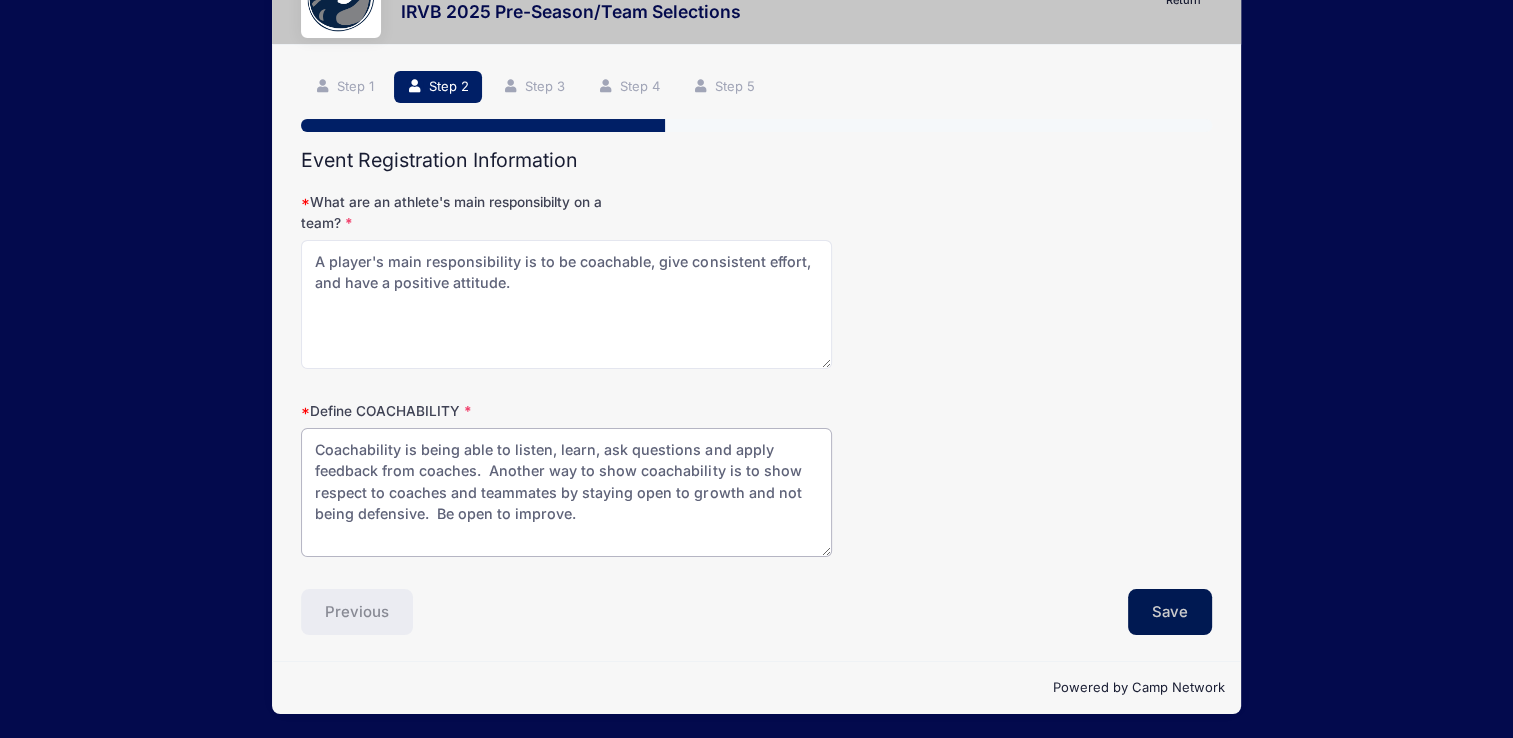 type on "Coachability is being able to listen, learn, ask questions and apply feedback from coaches.  Another way to show coachability is to show respect to coaches and teammates by staying open to growth and not being defensive.  Be open to improve." 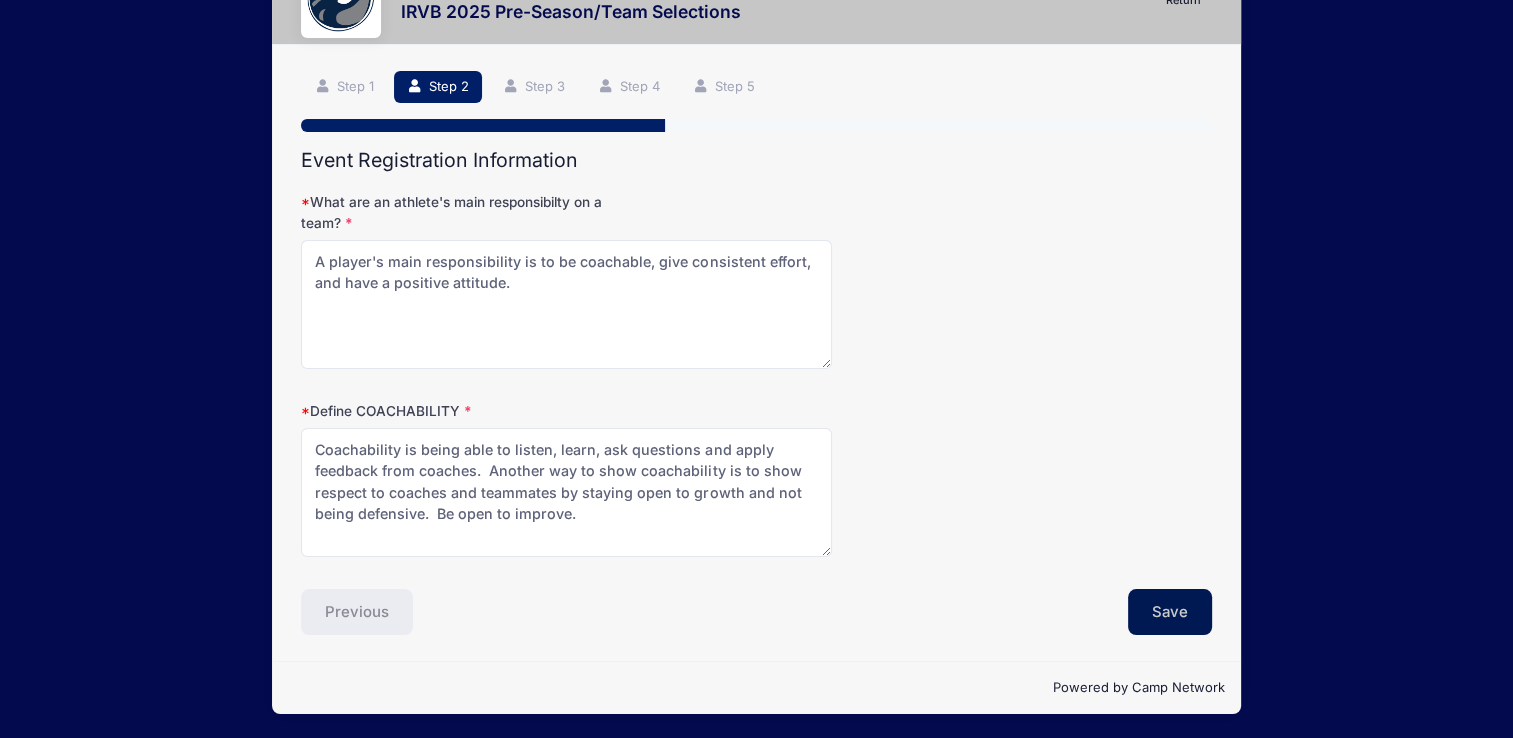click on "Save" at bounding box center (1170, 612) 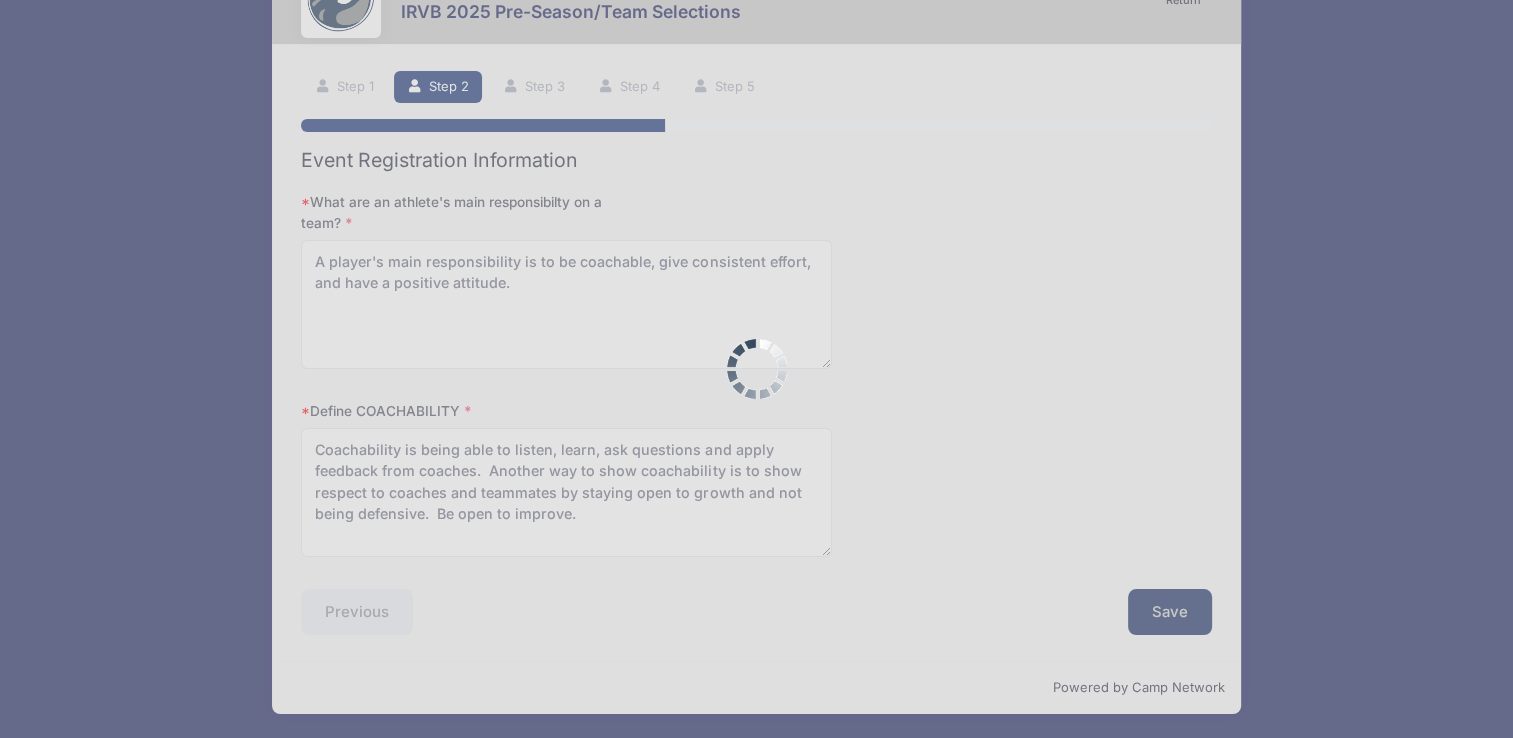 scroll, scrollTop: 44, scrollLeft: 0, axis: vertical 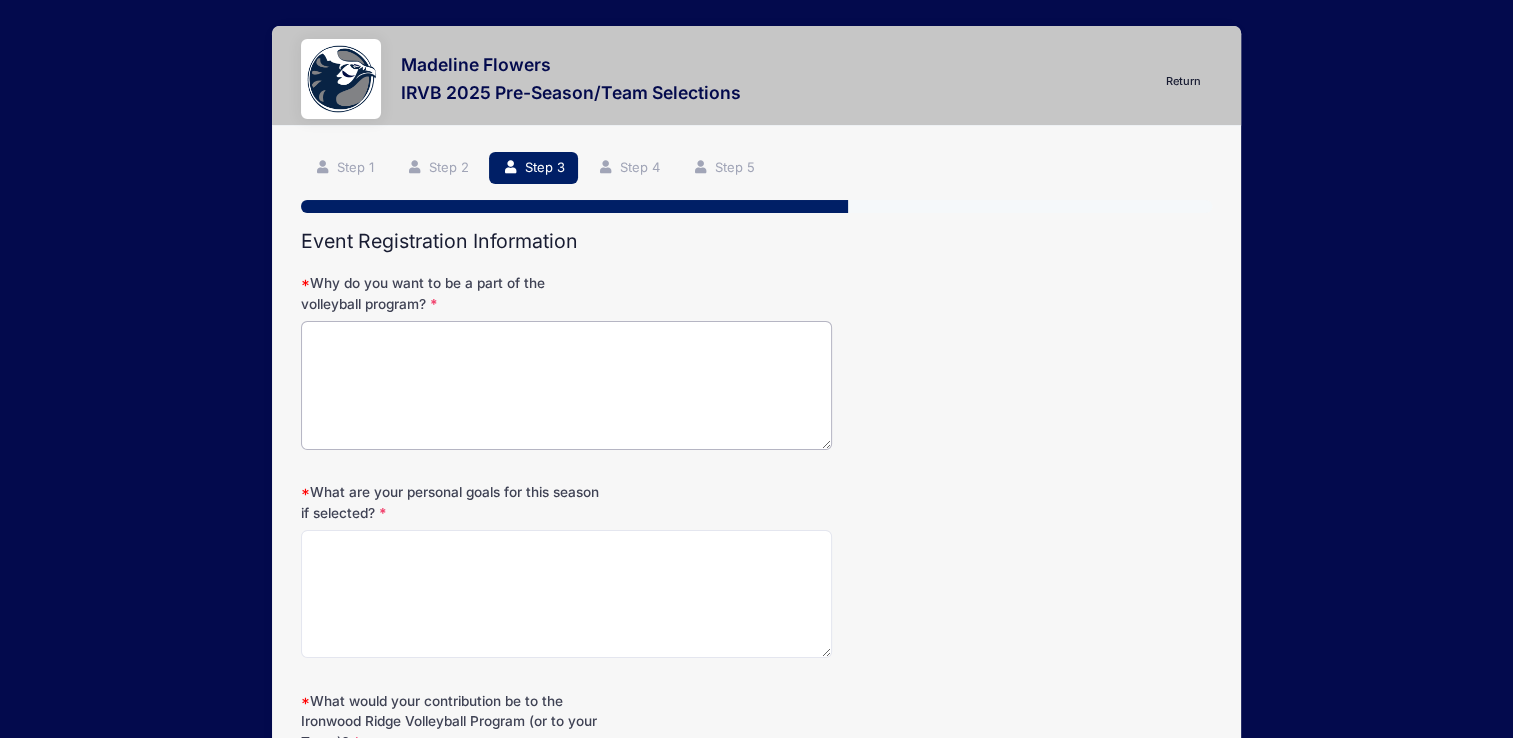 click on "Why do you want to be a part of the volleyball program?" at bounding box center [566, 385] 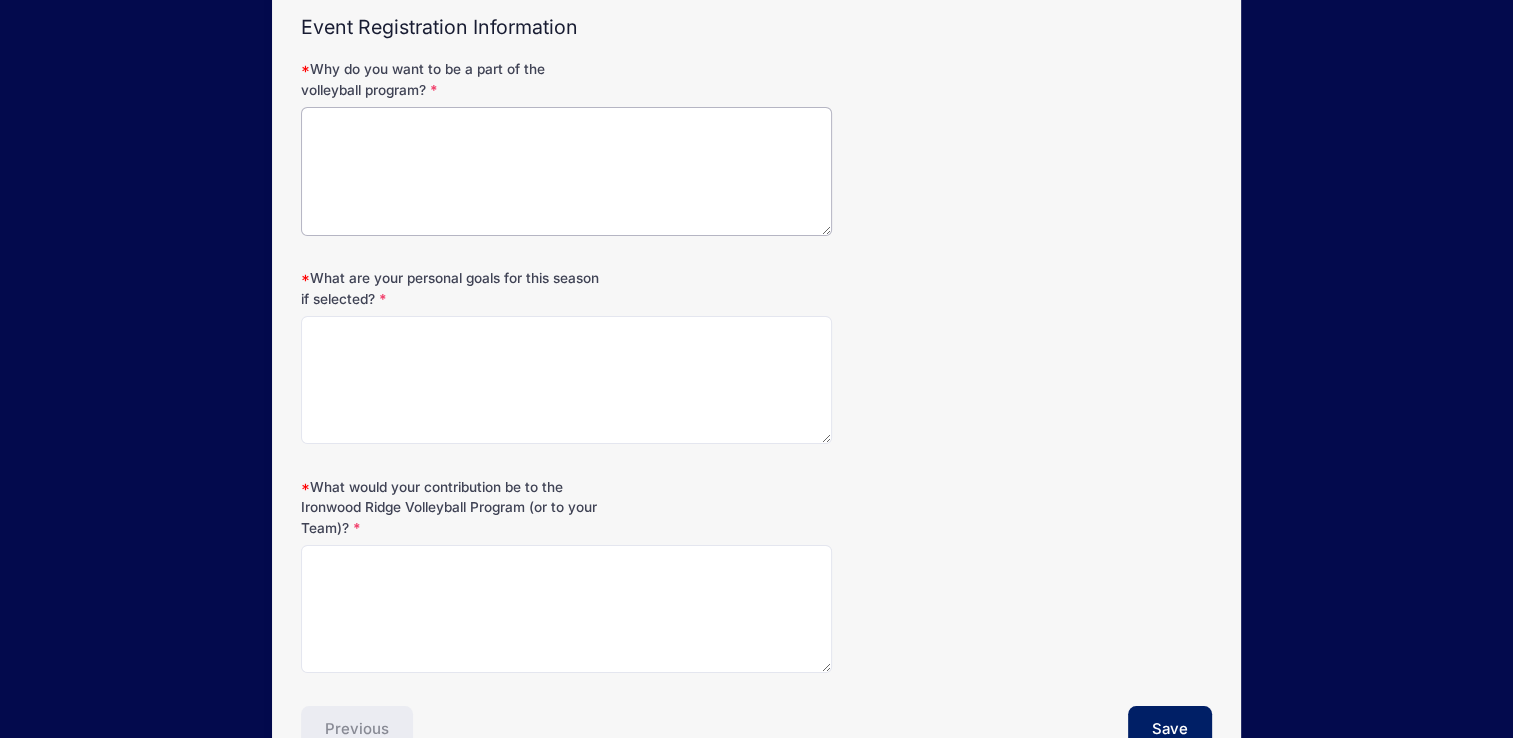 scroll, scrollTop: 0, scrollLeft: 0, axis: both 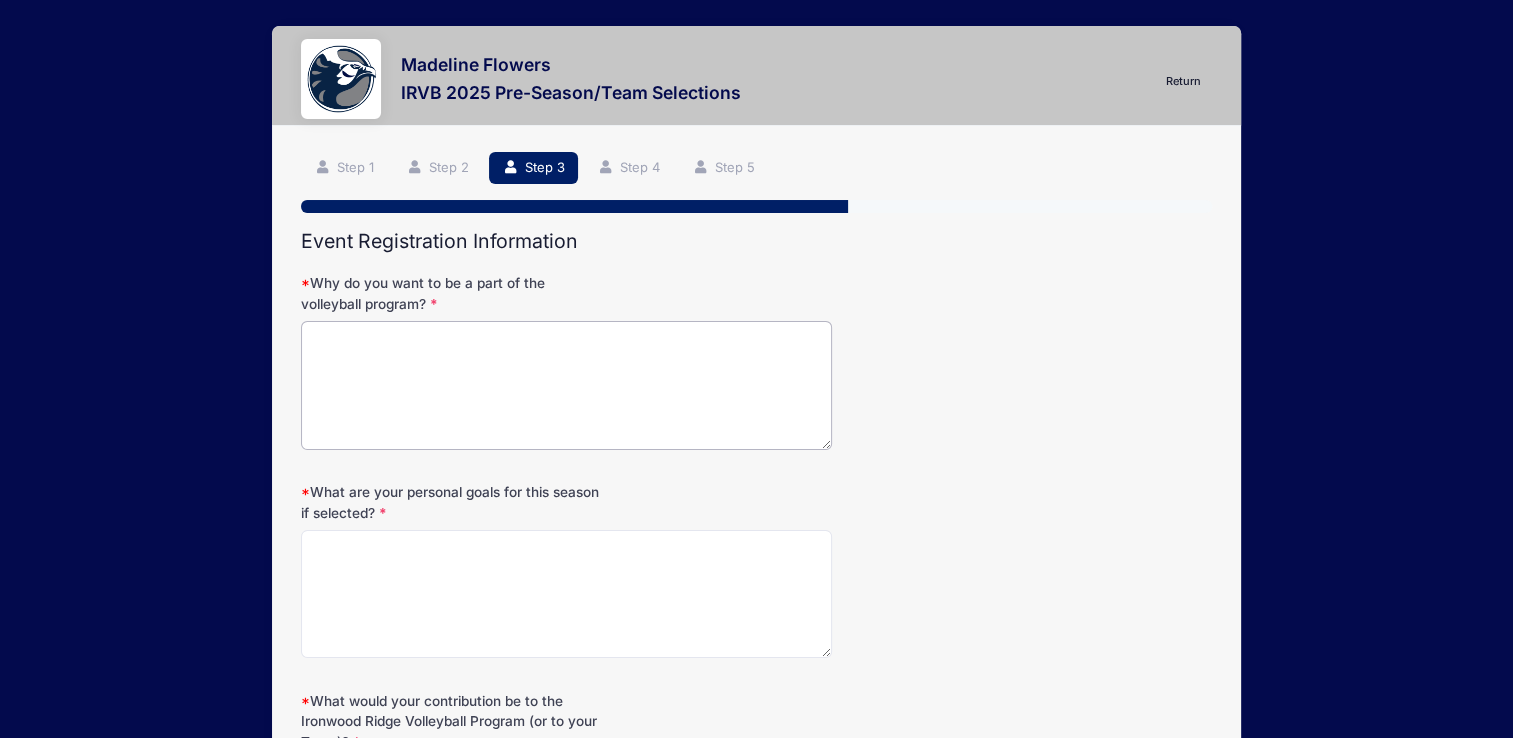 click on "Why do you want to be a part of the volleyball program?" at bounding box center [566, 385] 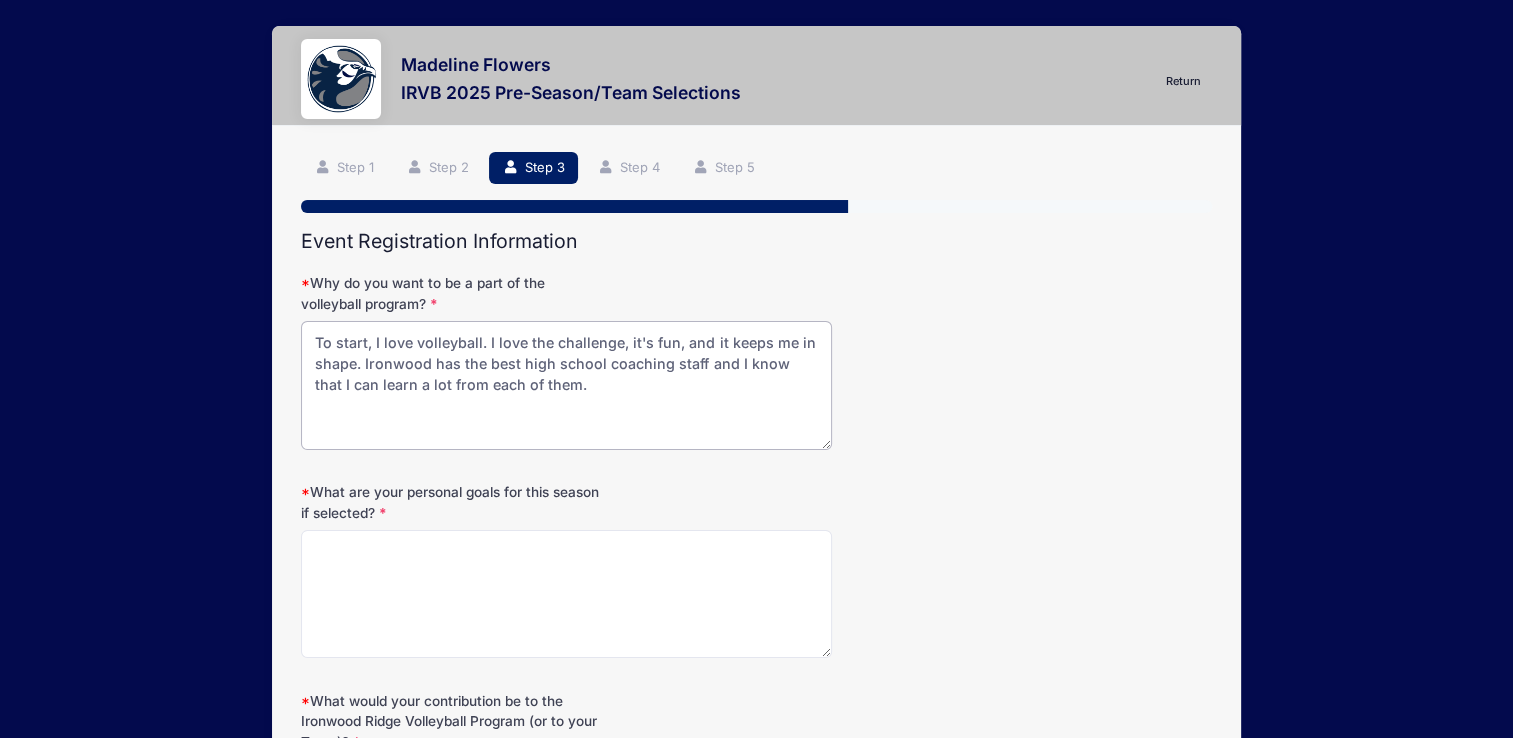 click on "To start, I love volleyball. I love the challenge, it's fun, and it keeps me in shape. Ironwood has the best high school coaching staff and I know that I can learn a lot from each of them." at bounding box center (566, 385) 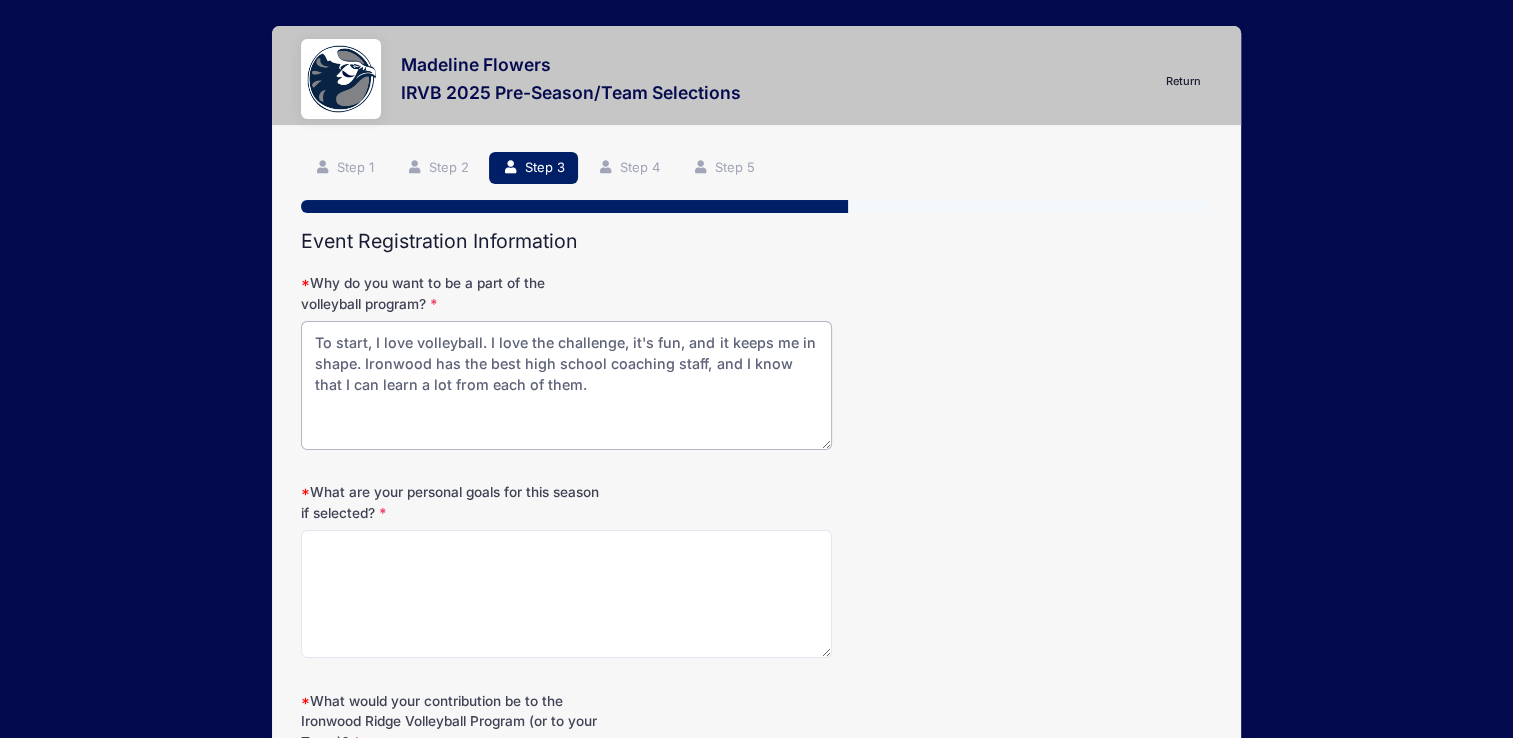 type on "To start, I love volleyball. I love the challenge, it's fun, and it keeps me in shape. Ironwood has the best high school coaching staff, and I know that I can learn a lot from each of them." 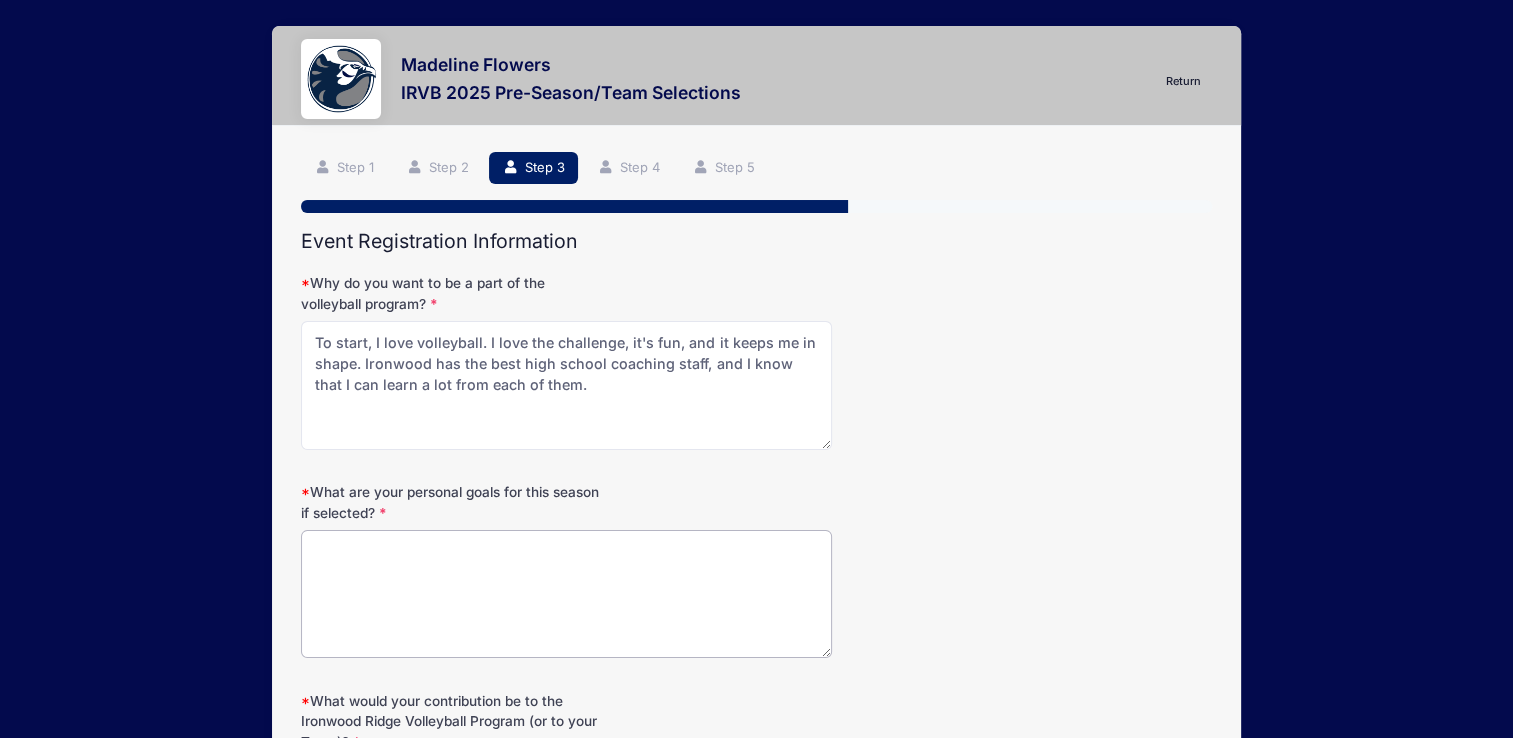 click on "What are your personal goals for this season if selected?" at bounding box center [566, 594] 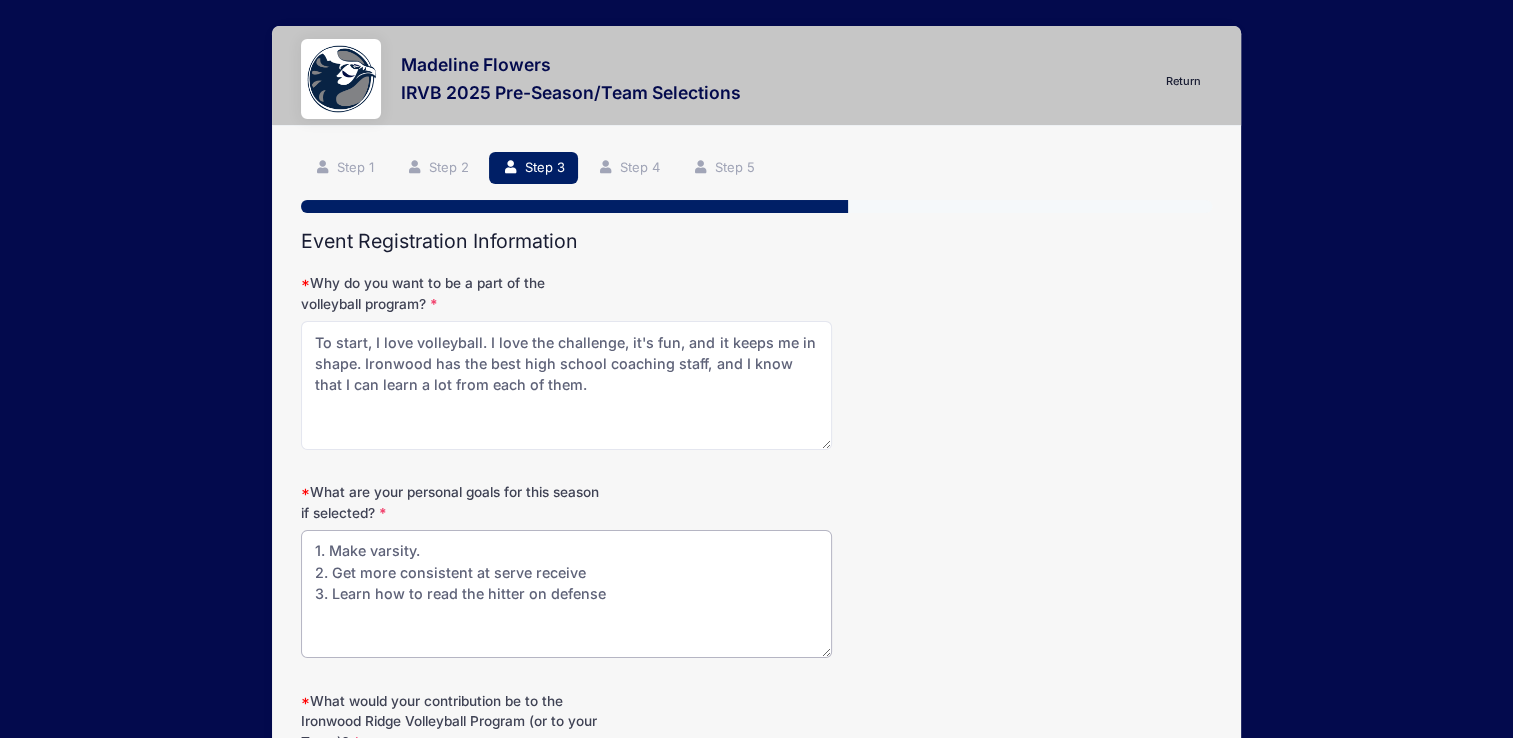 click on "1. Make varsity.
2. Get more consistent at serve receive
3. Learn how to read the hitter on defense" at bounding box center (566, 594) 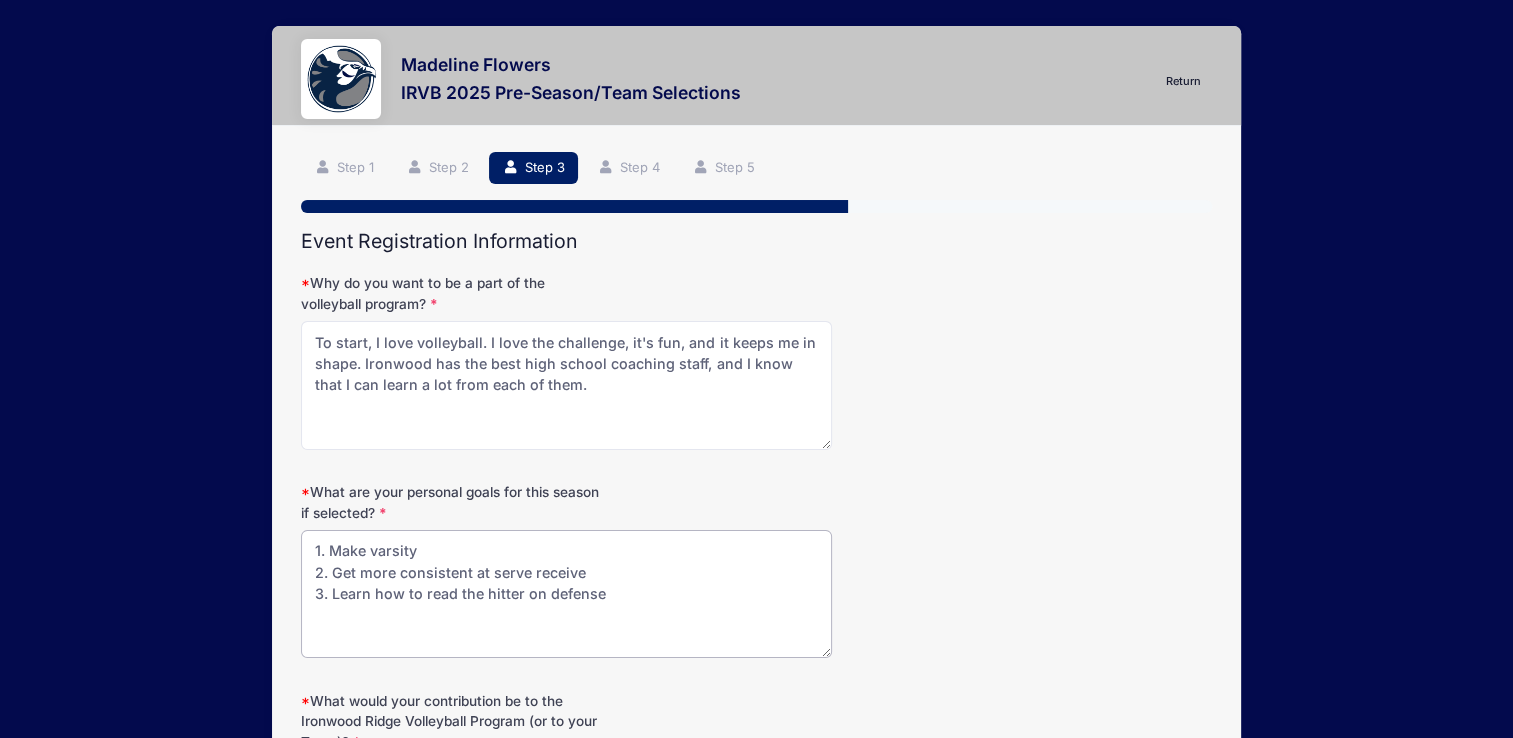 click on "1. Make varsity
2. Get more consistent at serve receive
3. Learn how to read the hitter on defense" at bounding box center (566, 594) 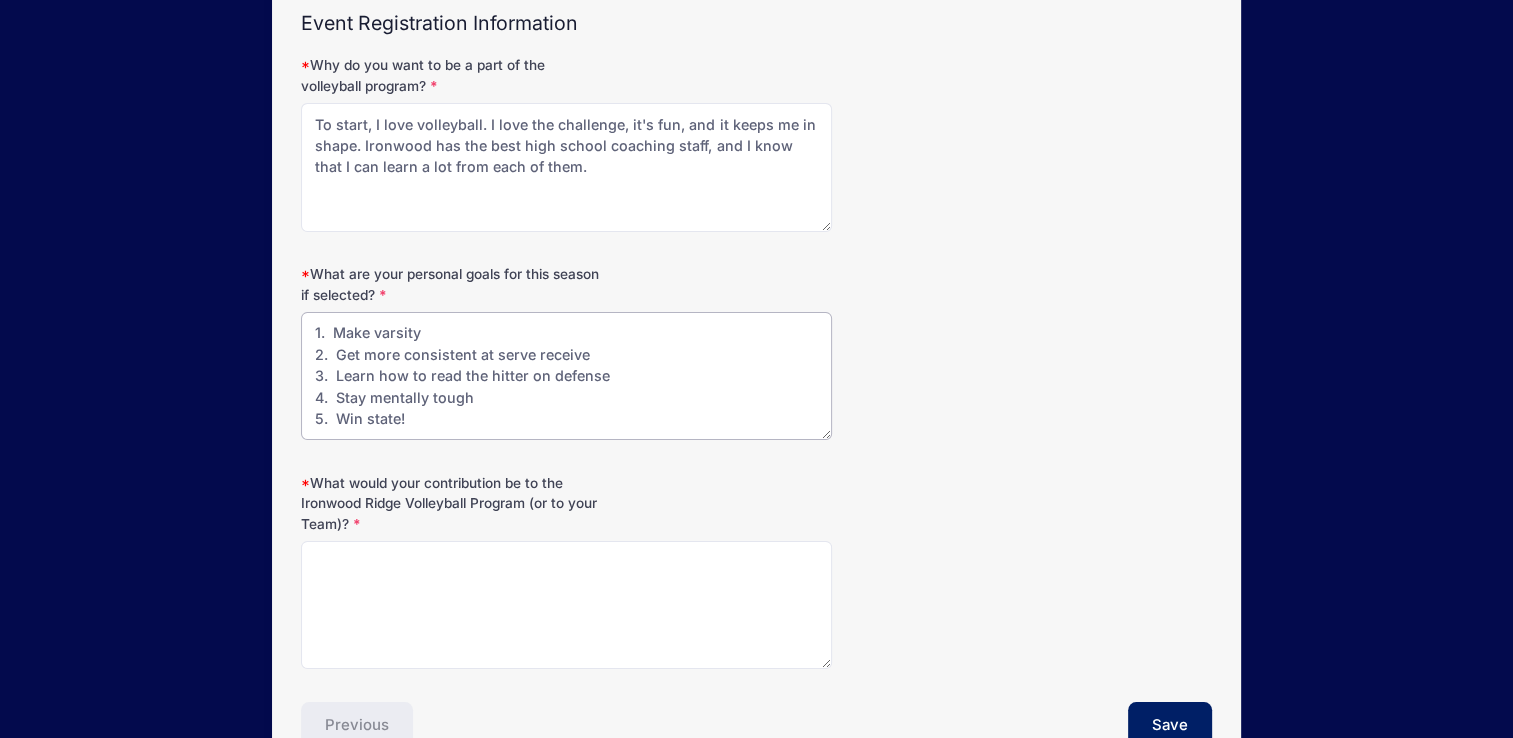 scroll, scrollTop: 295, scrollLeft: 0, axis: vertical 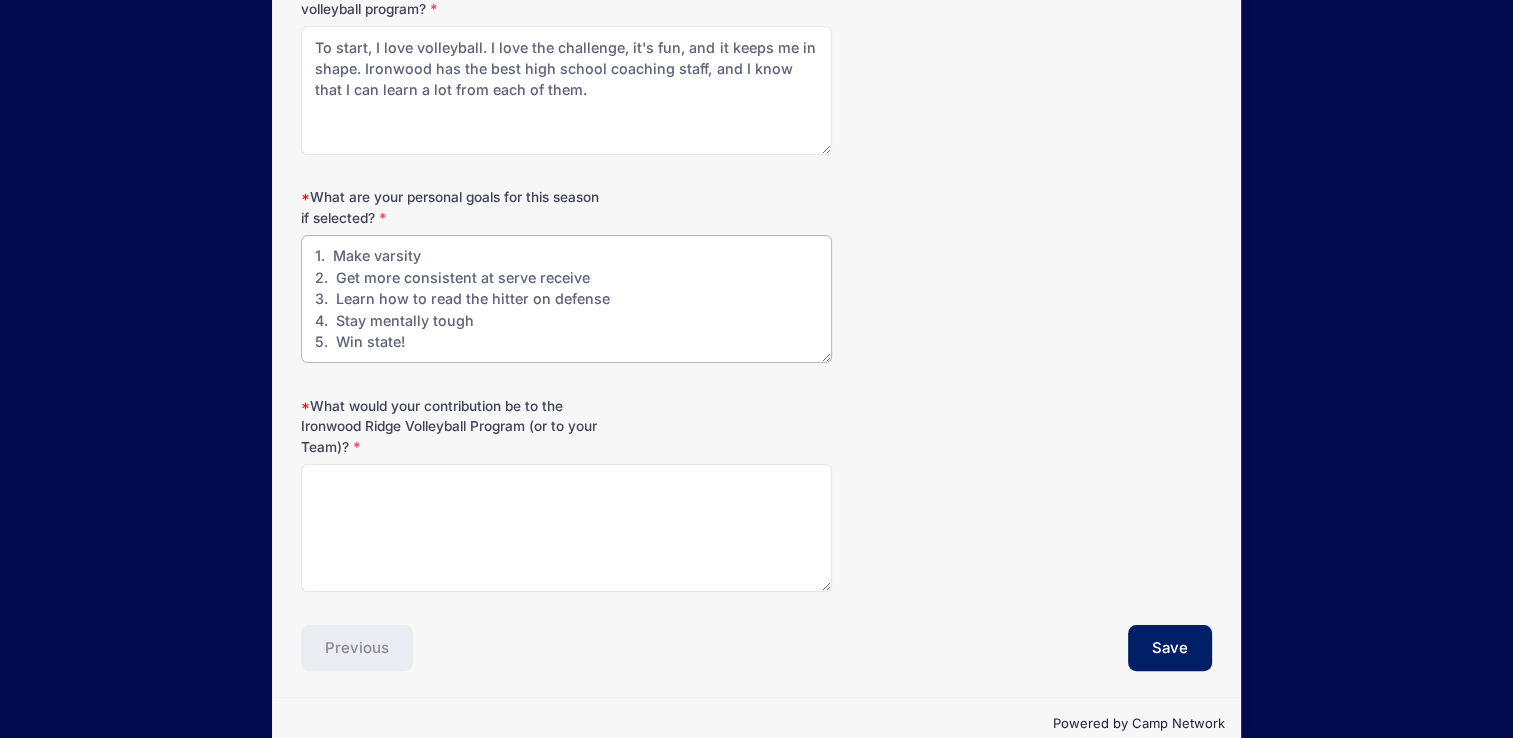 type on "1.  Make varsity
2.  Get more consistent at serve receive
3.  Learn how to read the hitter on defense
4.  Stay mentally tough
5.  Win state!" 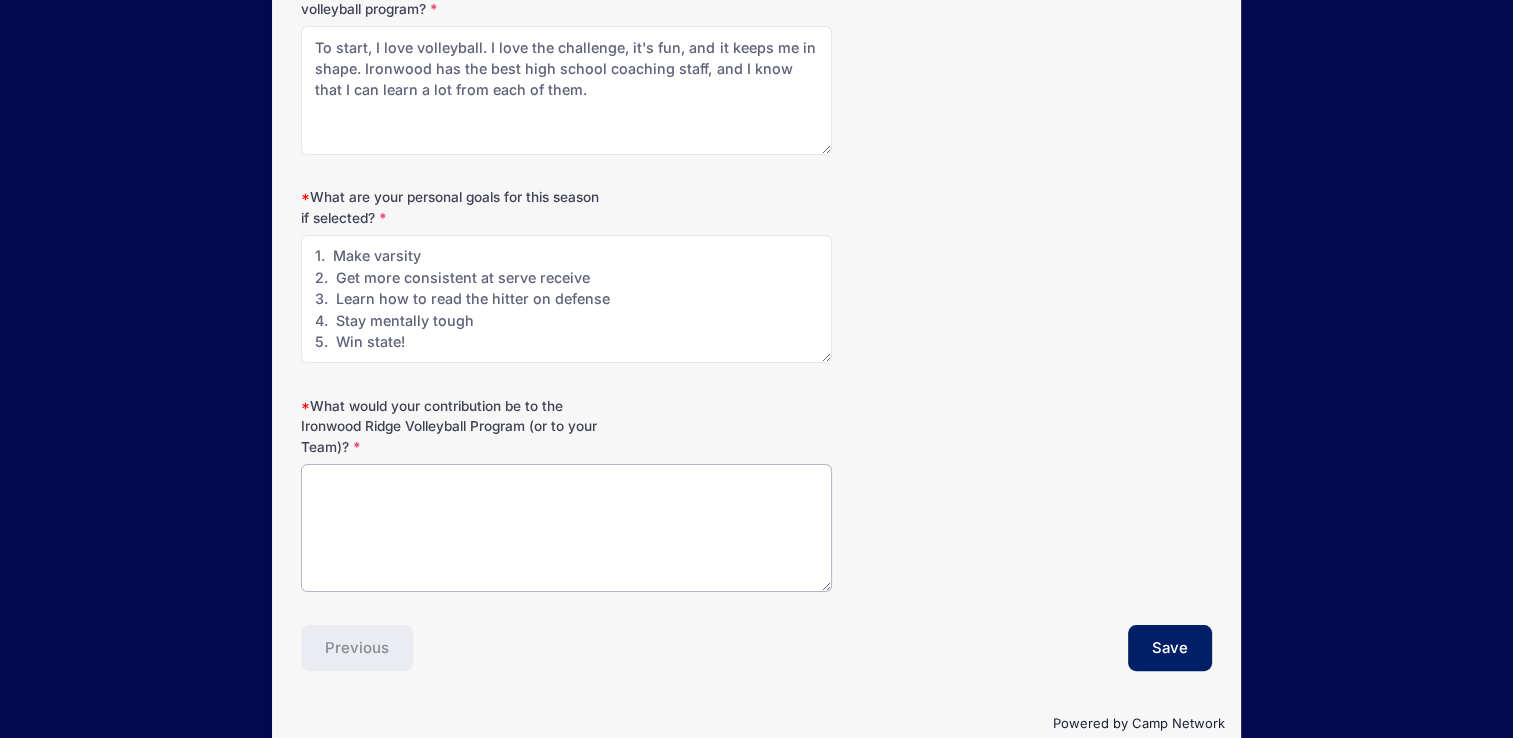 click on "What would your contribution be to the Ironwood Ridge Volleyball Program (or to your Team)?" at bounding box center (566, 528) 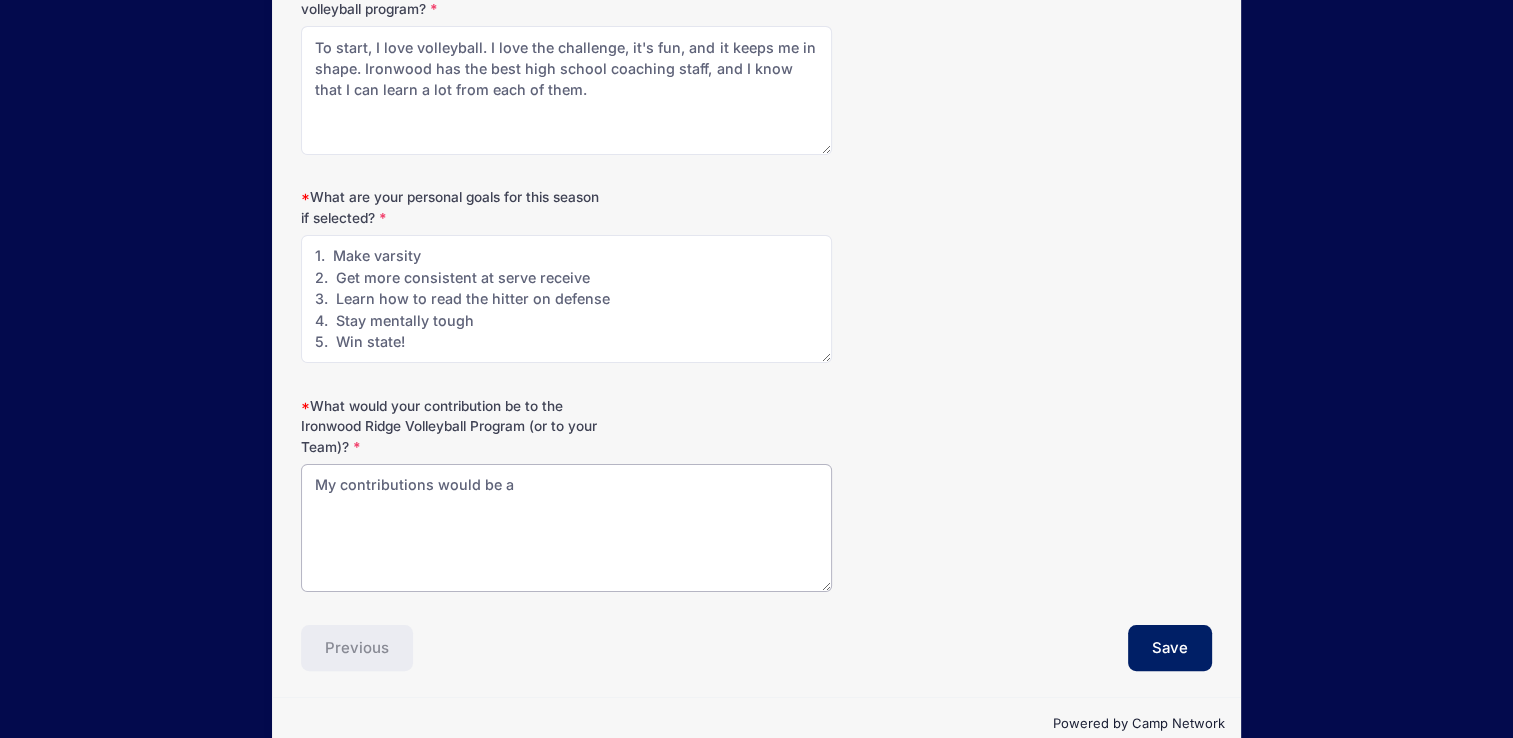 type on "My contributions would be a" 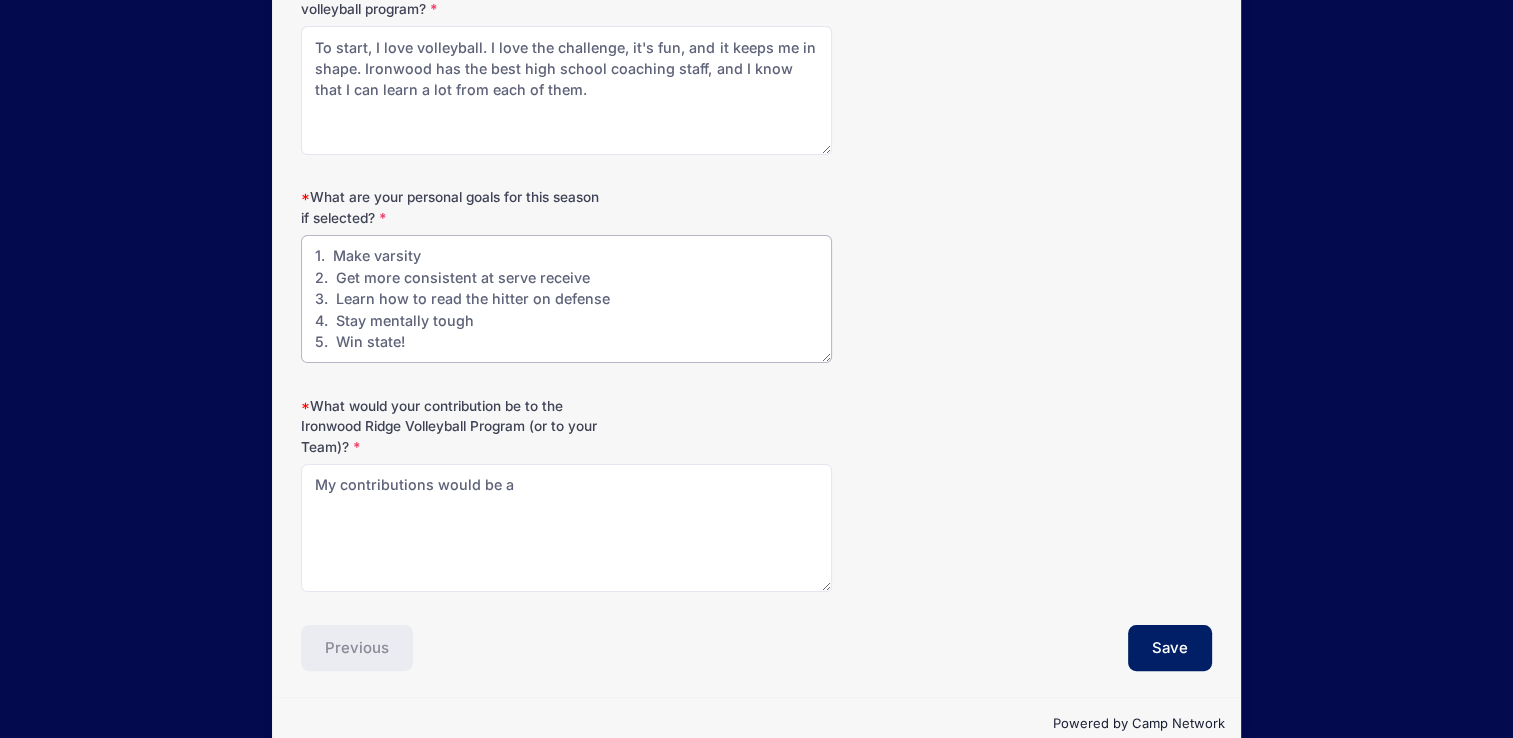 click on "1.  Make varsity
2.  Get more consistent at serve receive
3.  Learn how to read the hitter on defense
4.  Stay mentally tough
5.  Win state!" at bounding box center [566, 299] 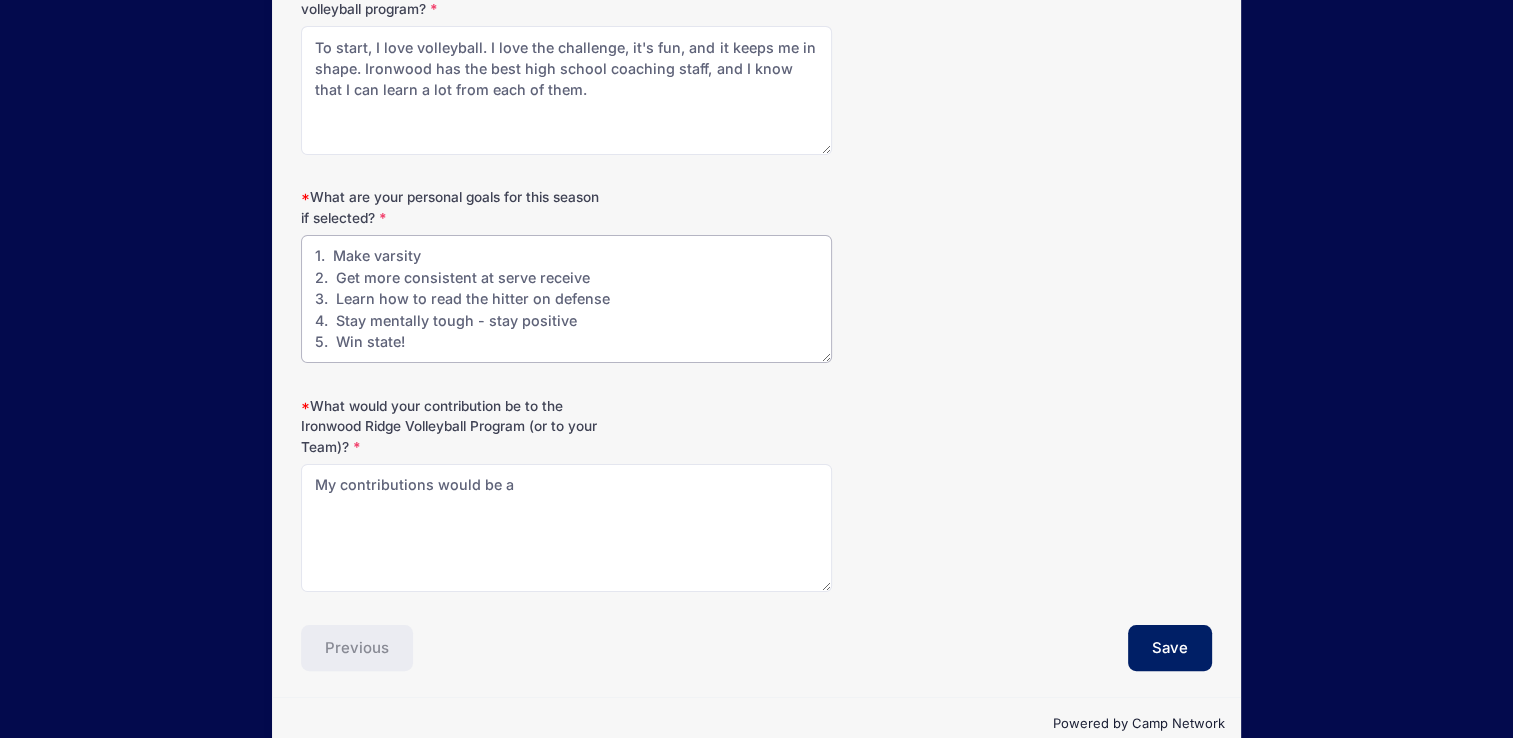 type on "1.  Make varsity
2.  Get more consistent at serve receive
3.  Learn how to read the hitter on defense
4.  Stay mentally tough - stay positive
5.  Win state!" 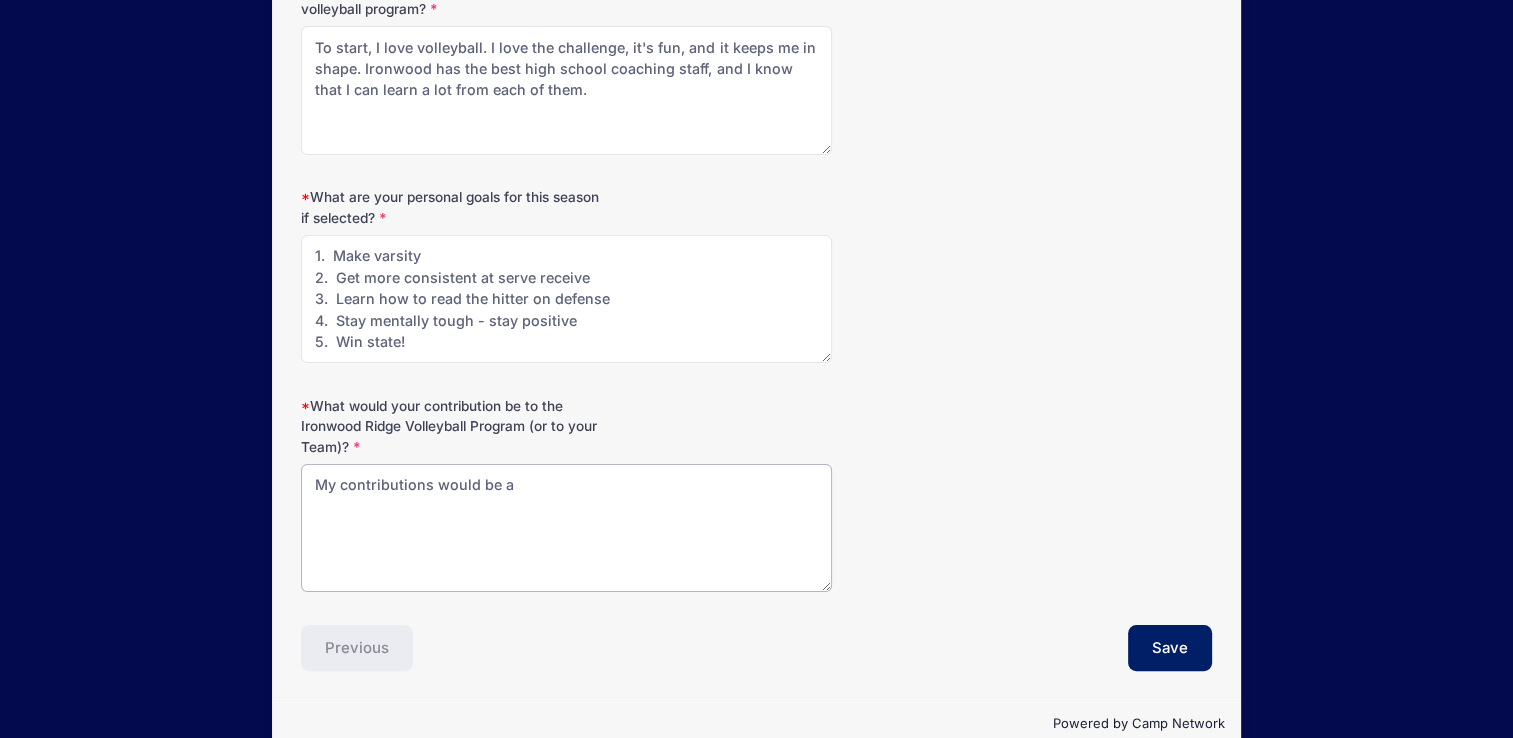click on "My contributions would be a" at bounding box center [566, 528] 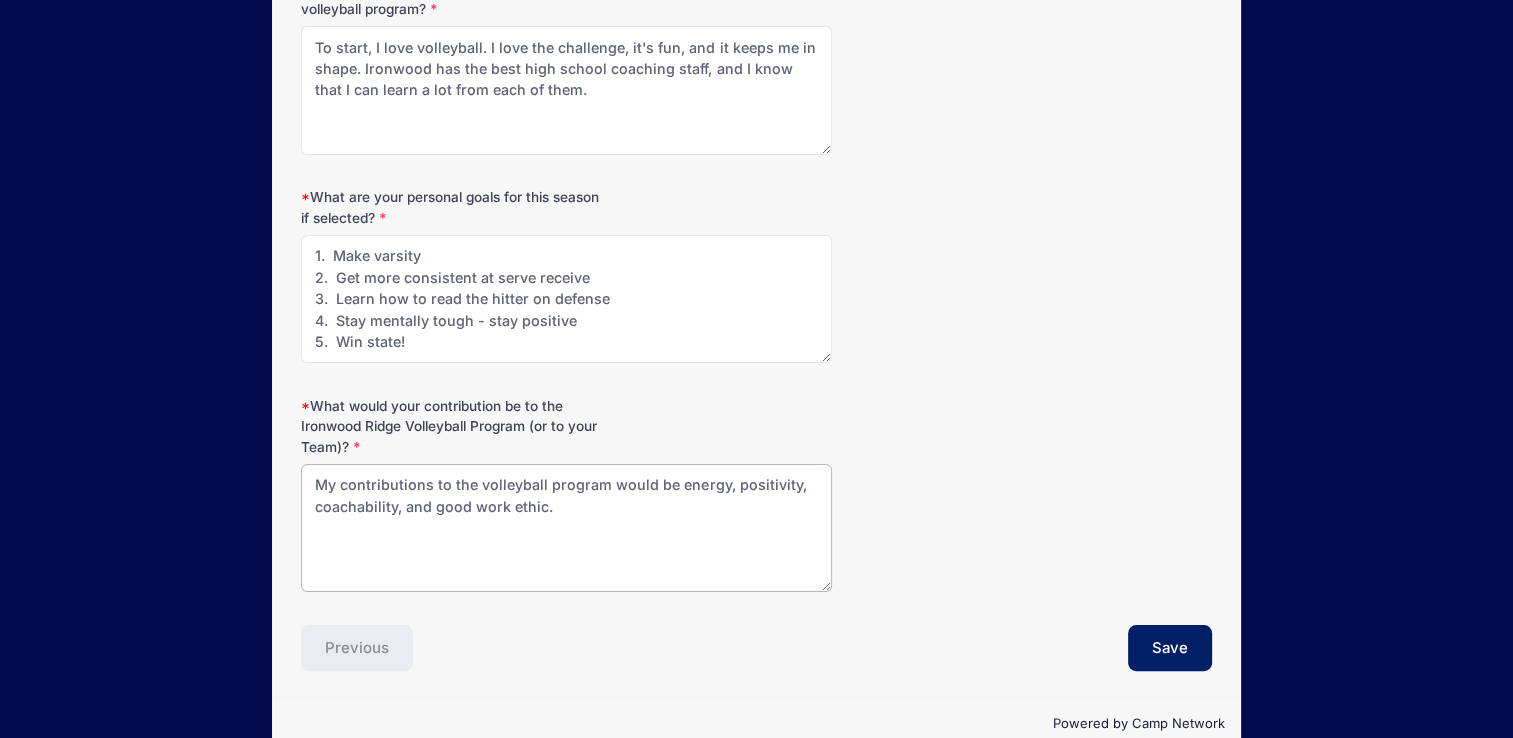 click on "My contributions to the volleyball program would be energy, positivity, coachability, and good work ethic." at bounding box center (566, 528) 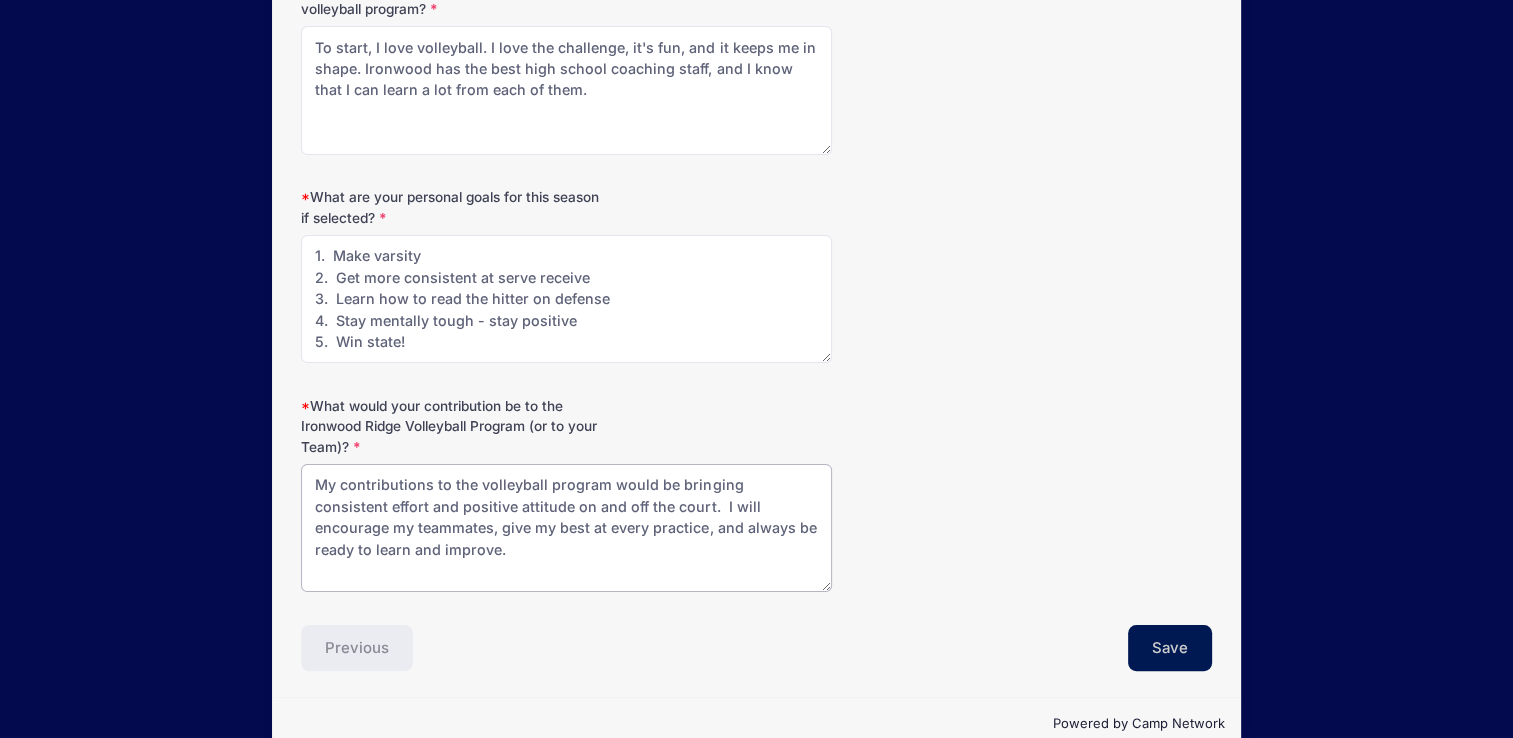 type on "My contributions to the volleyball program would be bringing consistent effort and positive attitude on and off the court.  I will encourage my teammates, give my best at every practice, and always be ready to learn and improve." 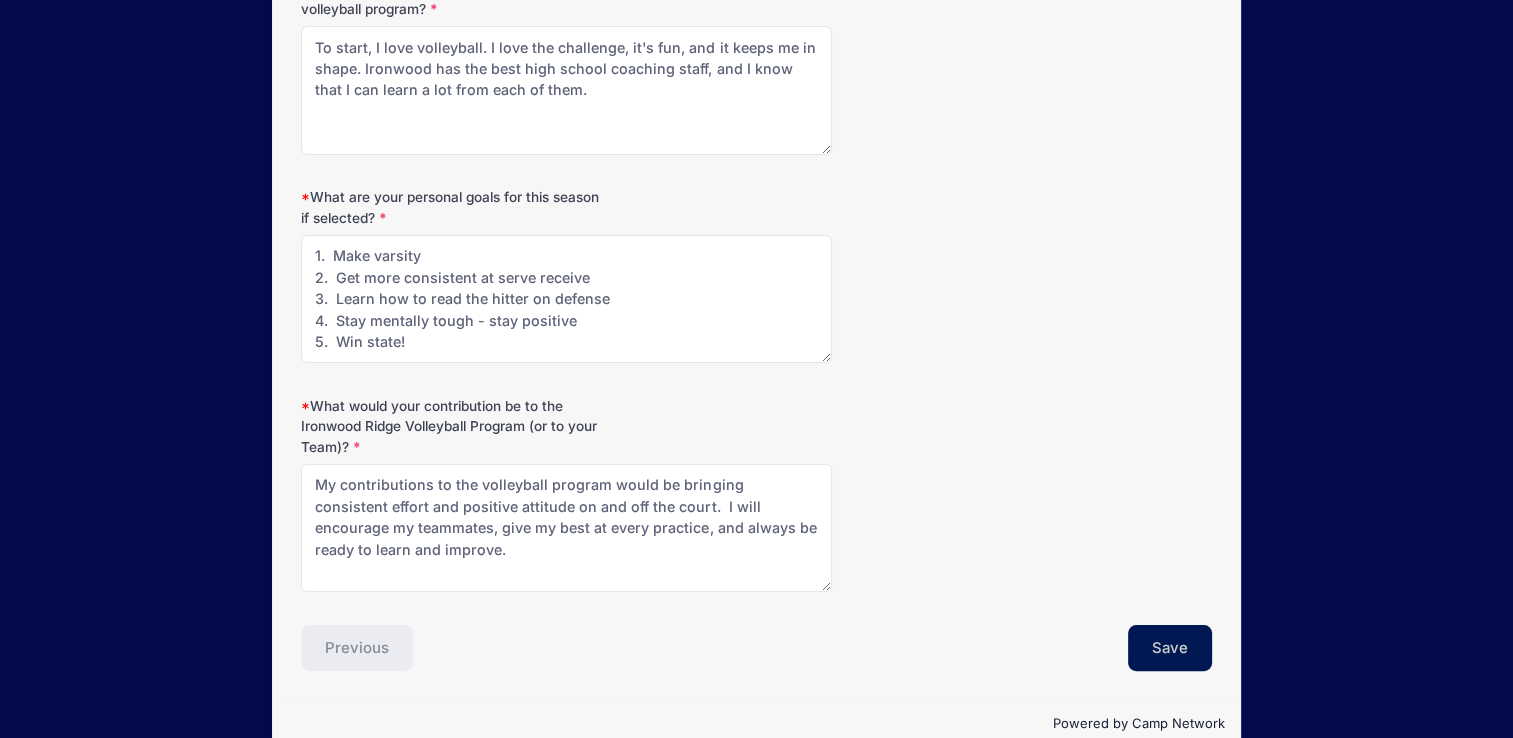 click on "Save" at bounding box center (1170, 648) 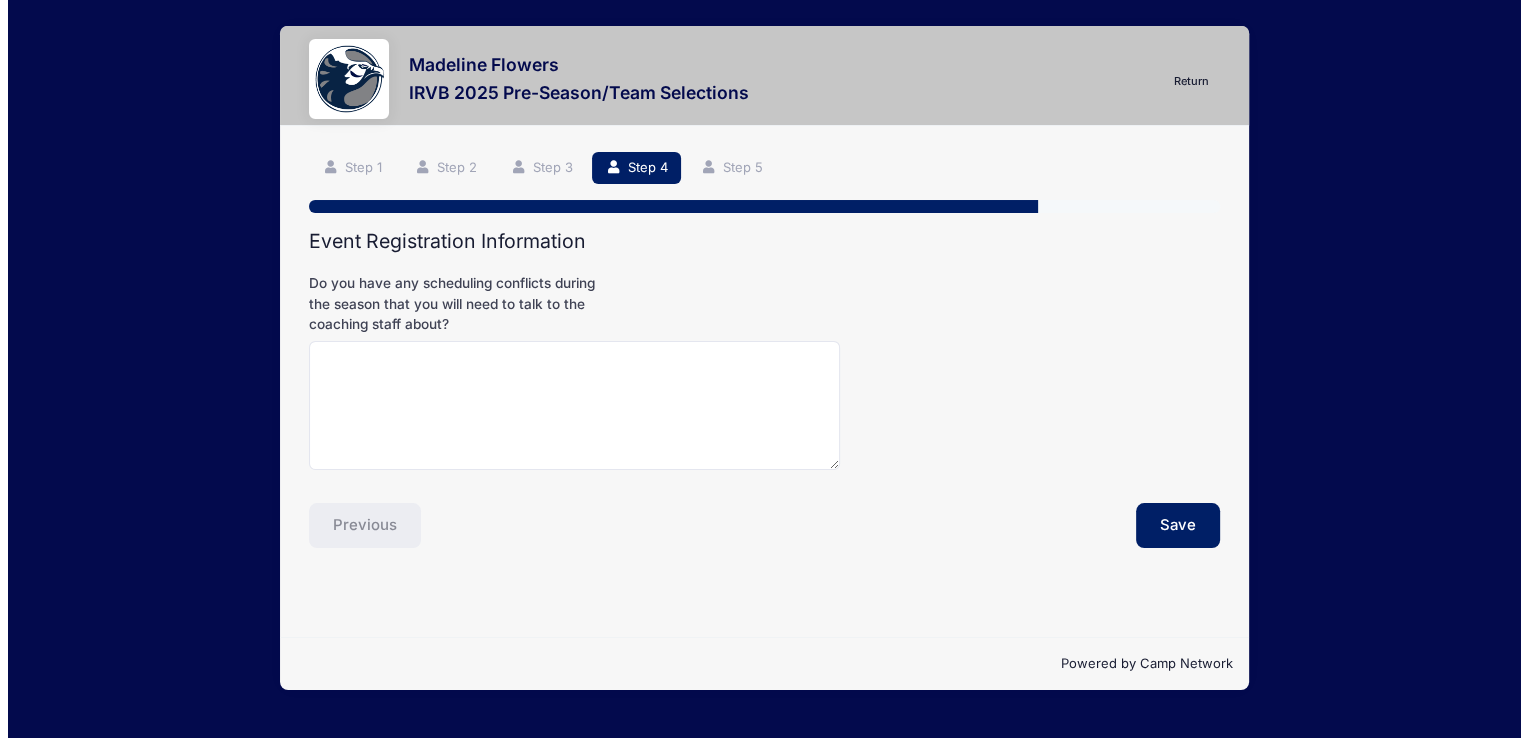 scroll, scrollTop: 0, scrollLeft: 0, axis: both 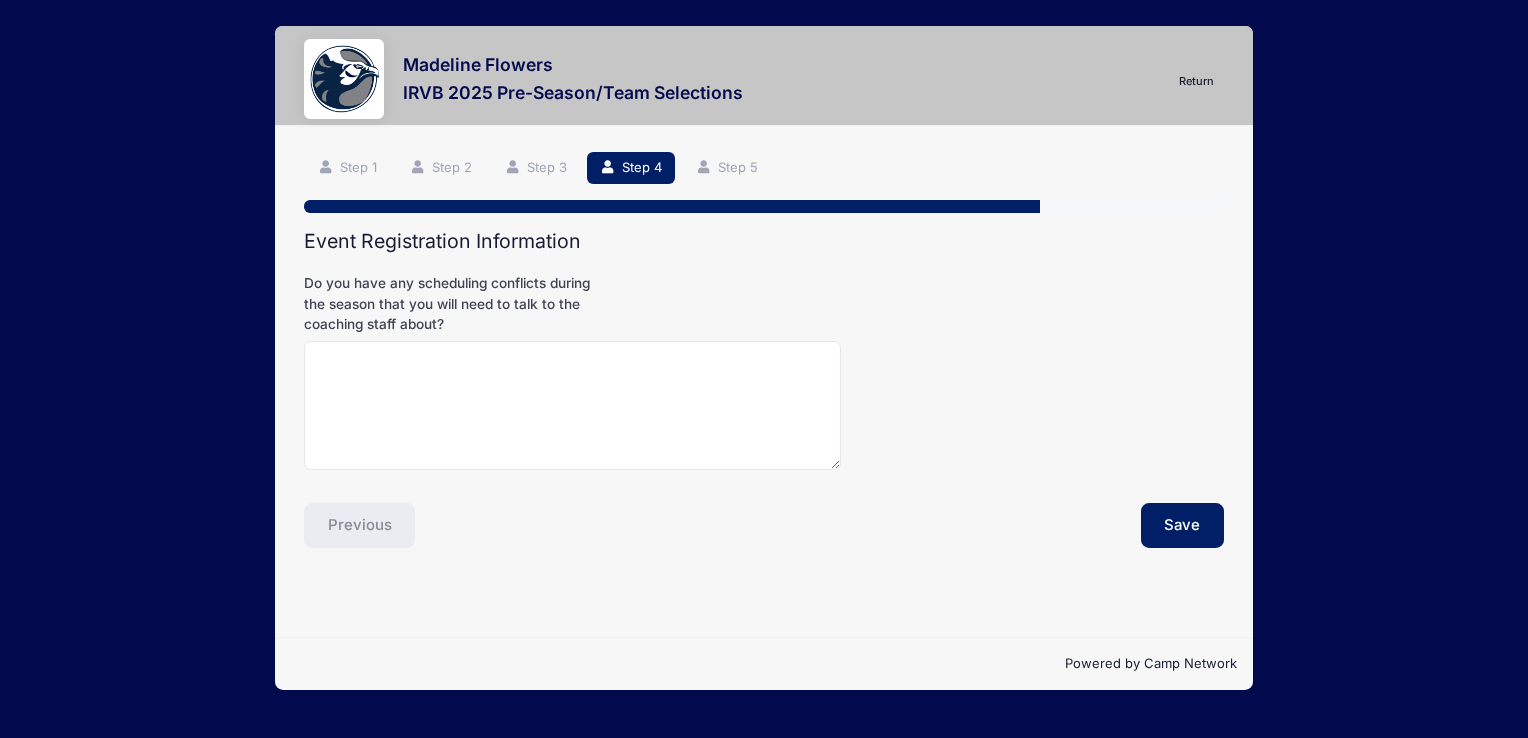 click on "Previous" at bounding box center [529, 526] 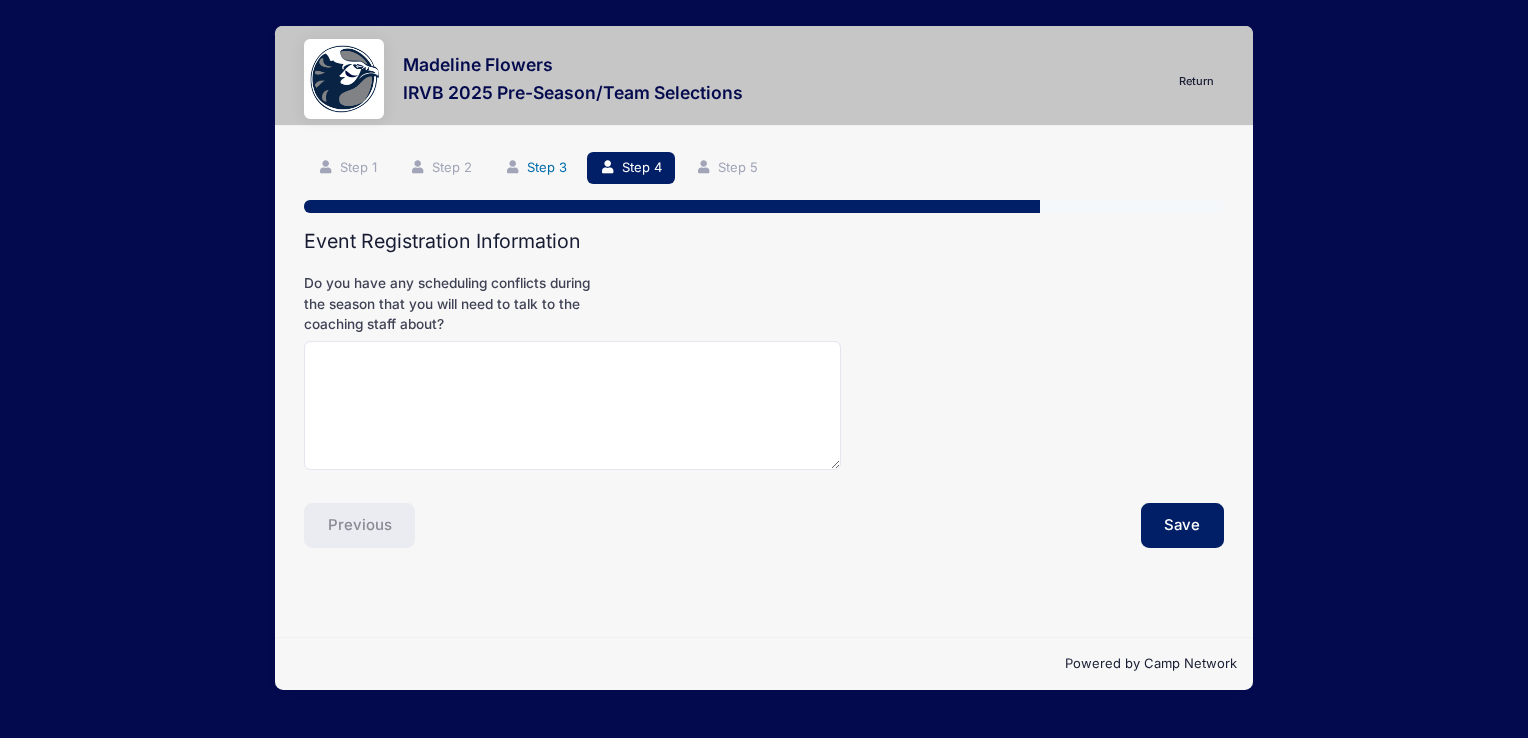 click on "Step 3" at bounding box center (535, 168) 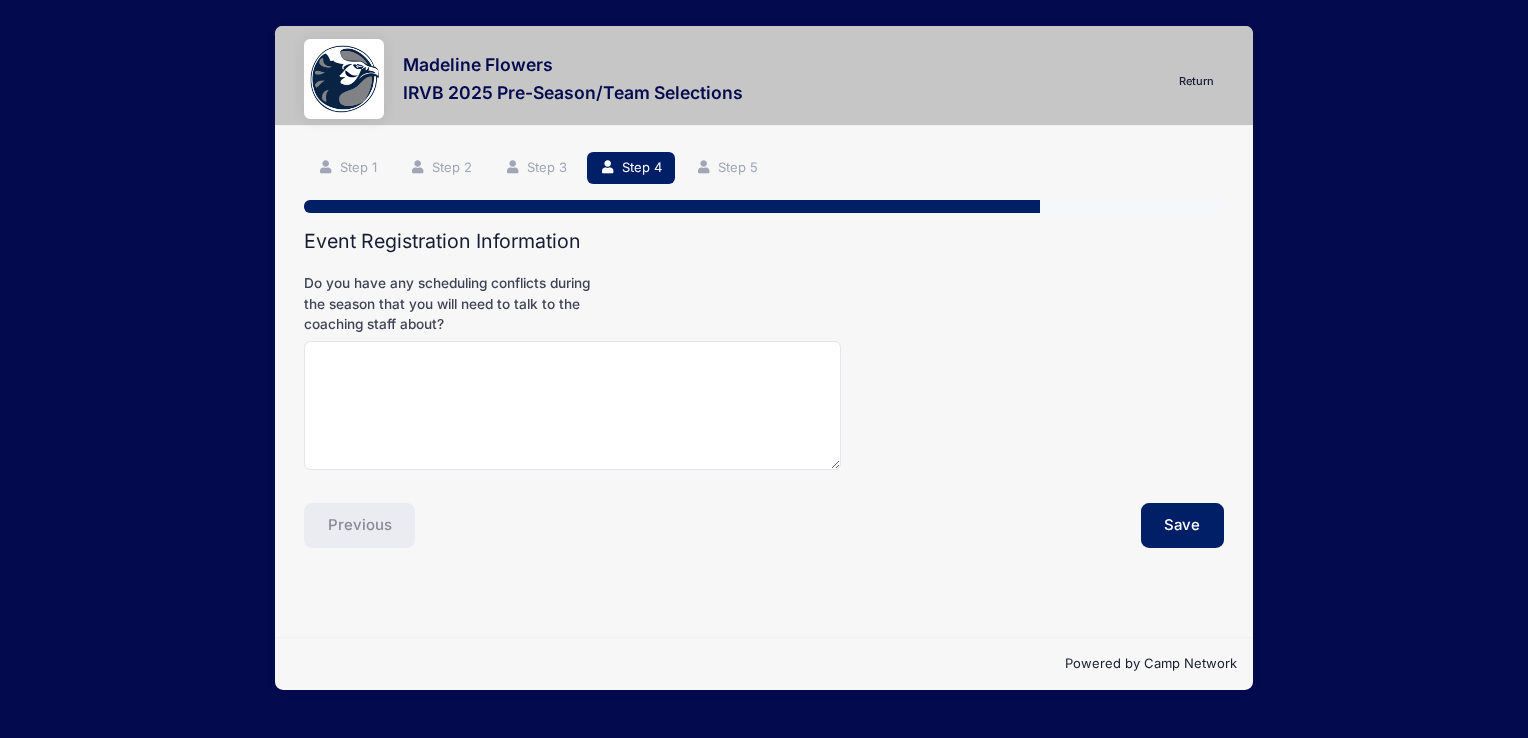 click on "Previous" at bounding box center [529, 526] 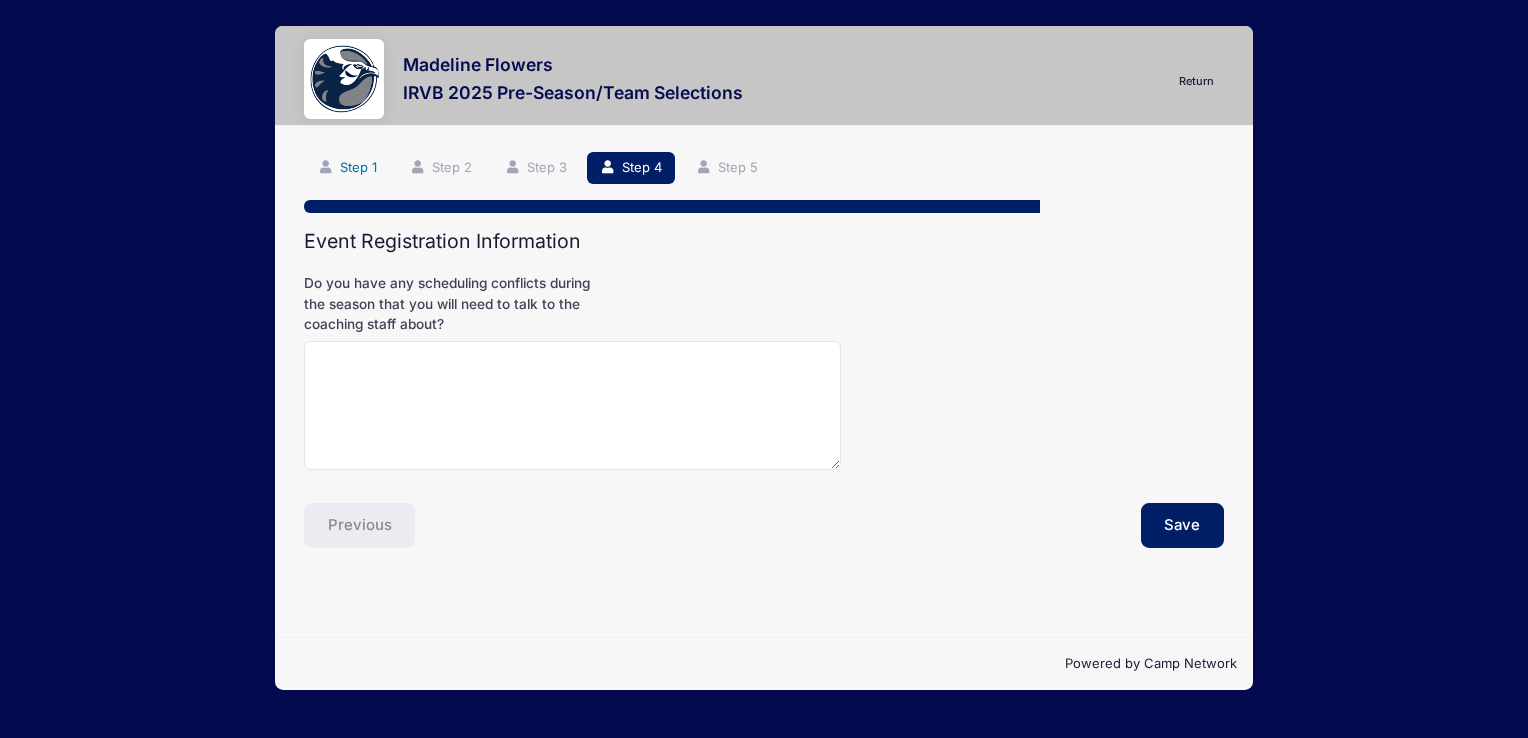 click on "Step 1" at bounding box center [347, 168] 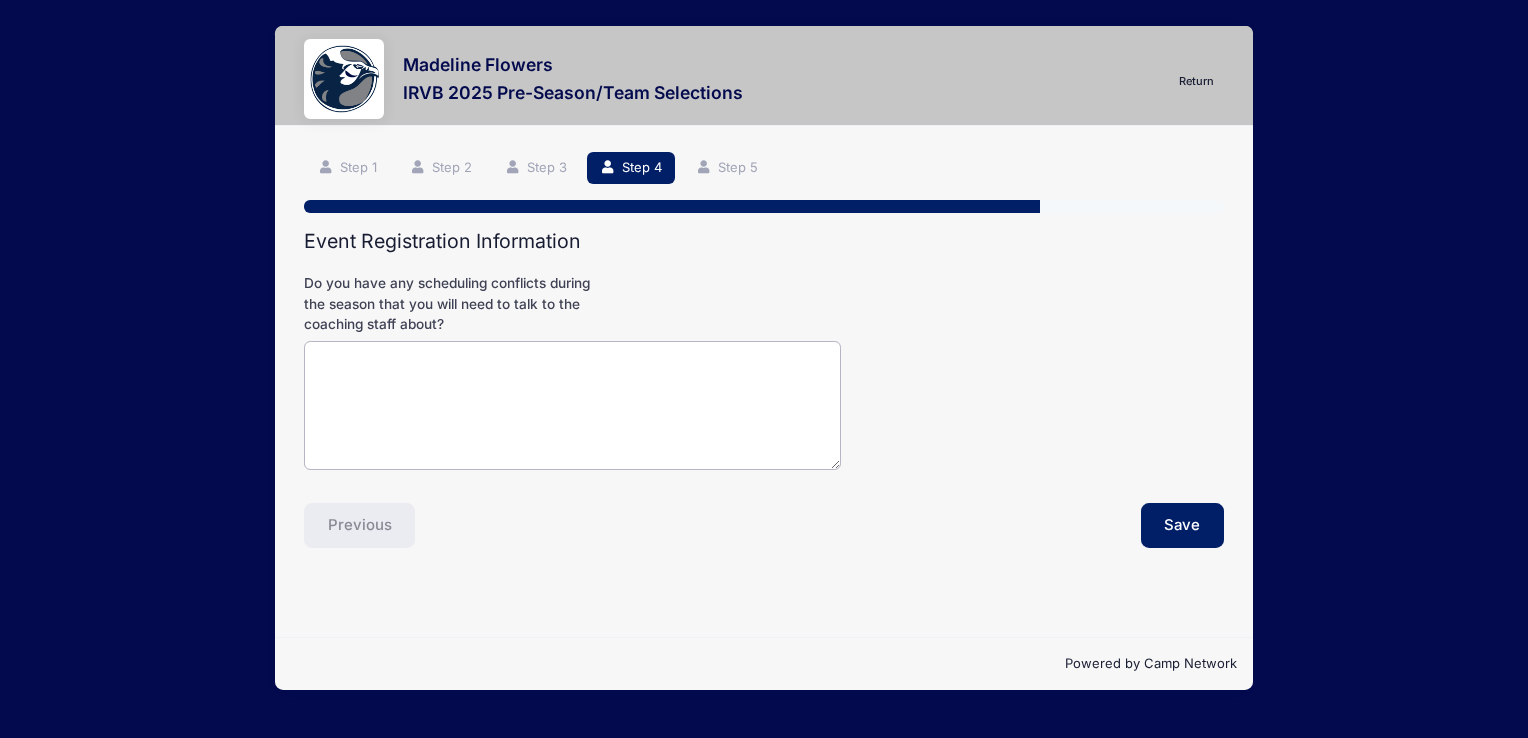 click on "Do you have any scheduling conflicts during the season that you will need to talk to the coaching staff about?" at bounding box center [572, 405] 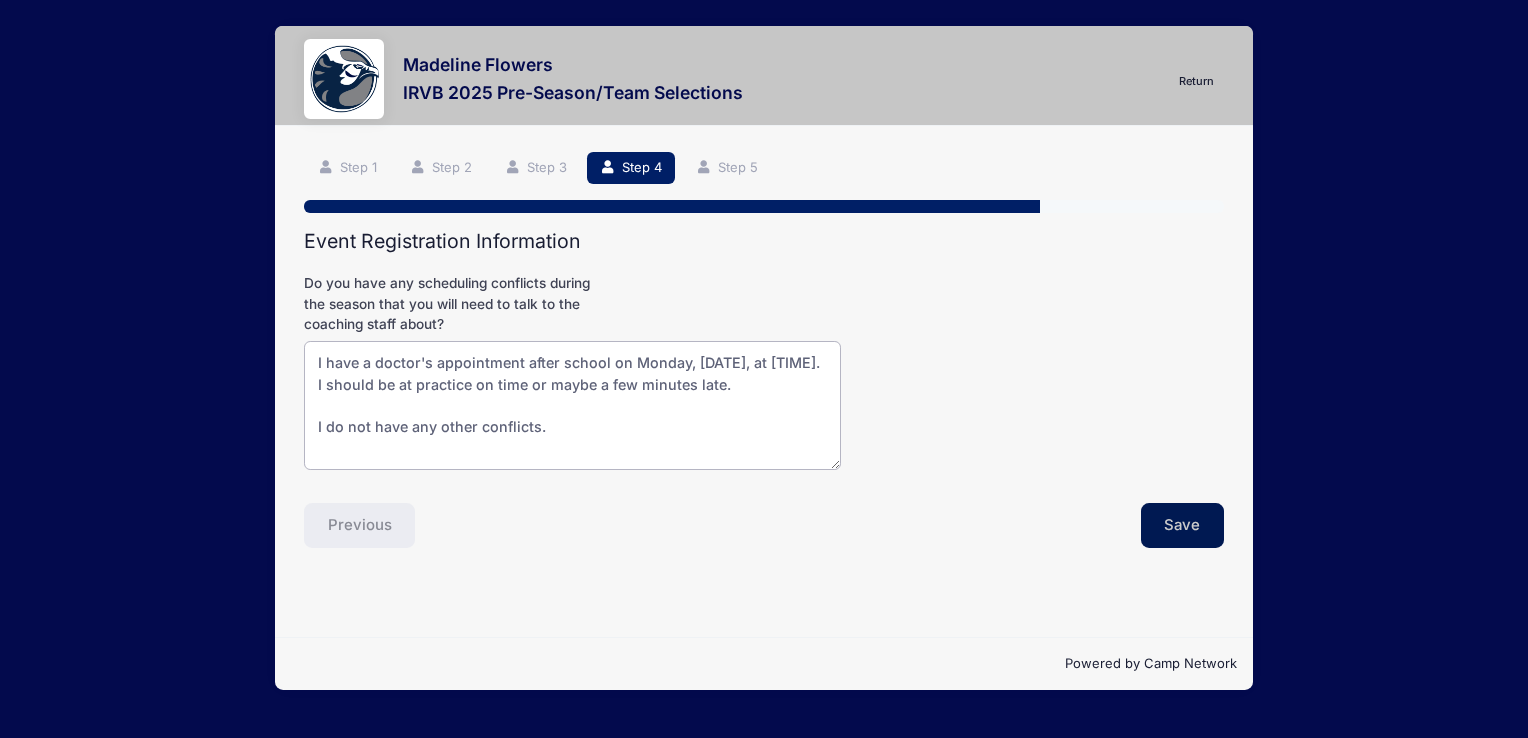 type on "I have a doctor's appointment after school on Monday, [DATE], at [TIME]. I should be at practice on time or maybe a few minutes late.
I do not have any other conflicts." 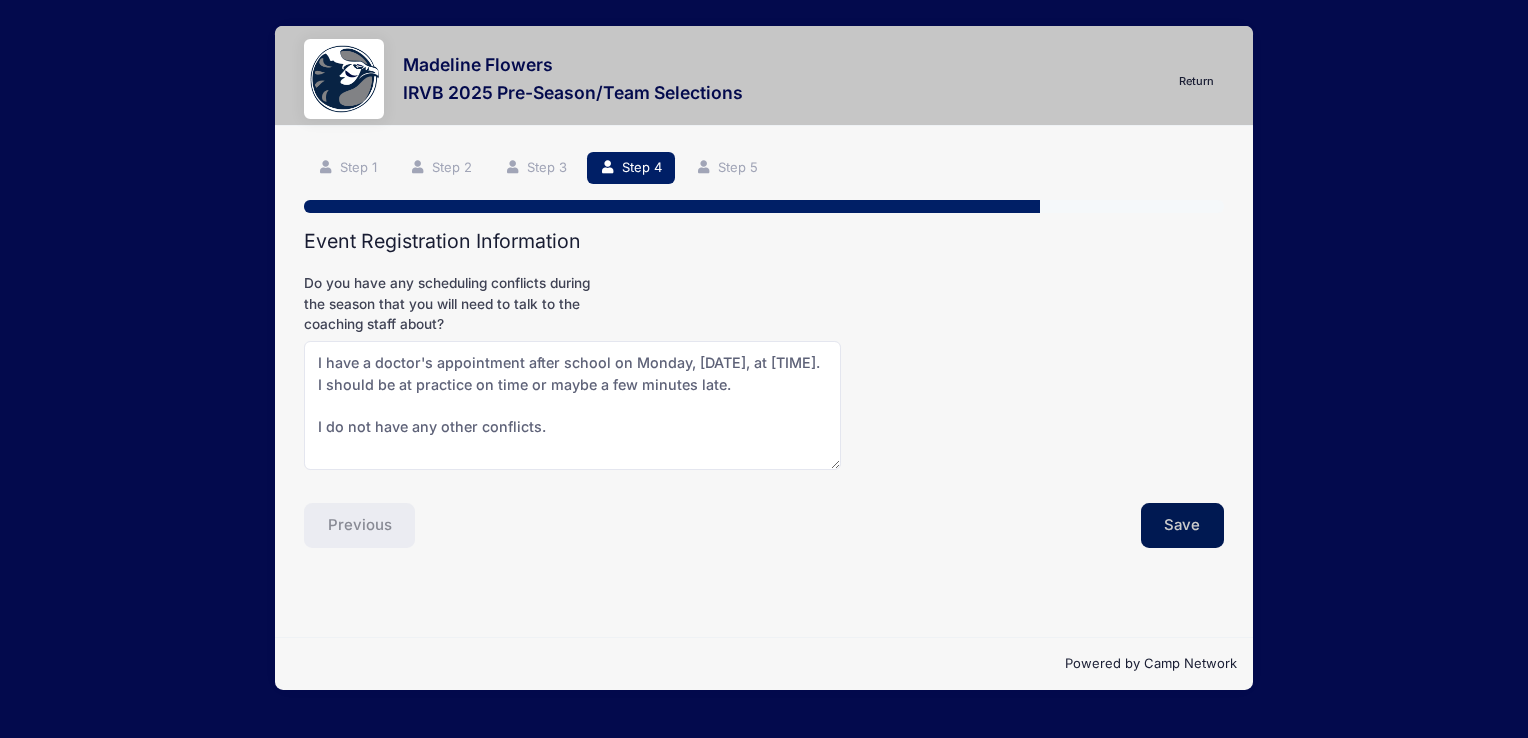 click on "Save" at bounding box center (1183, 526) 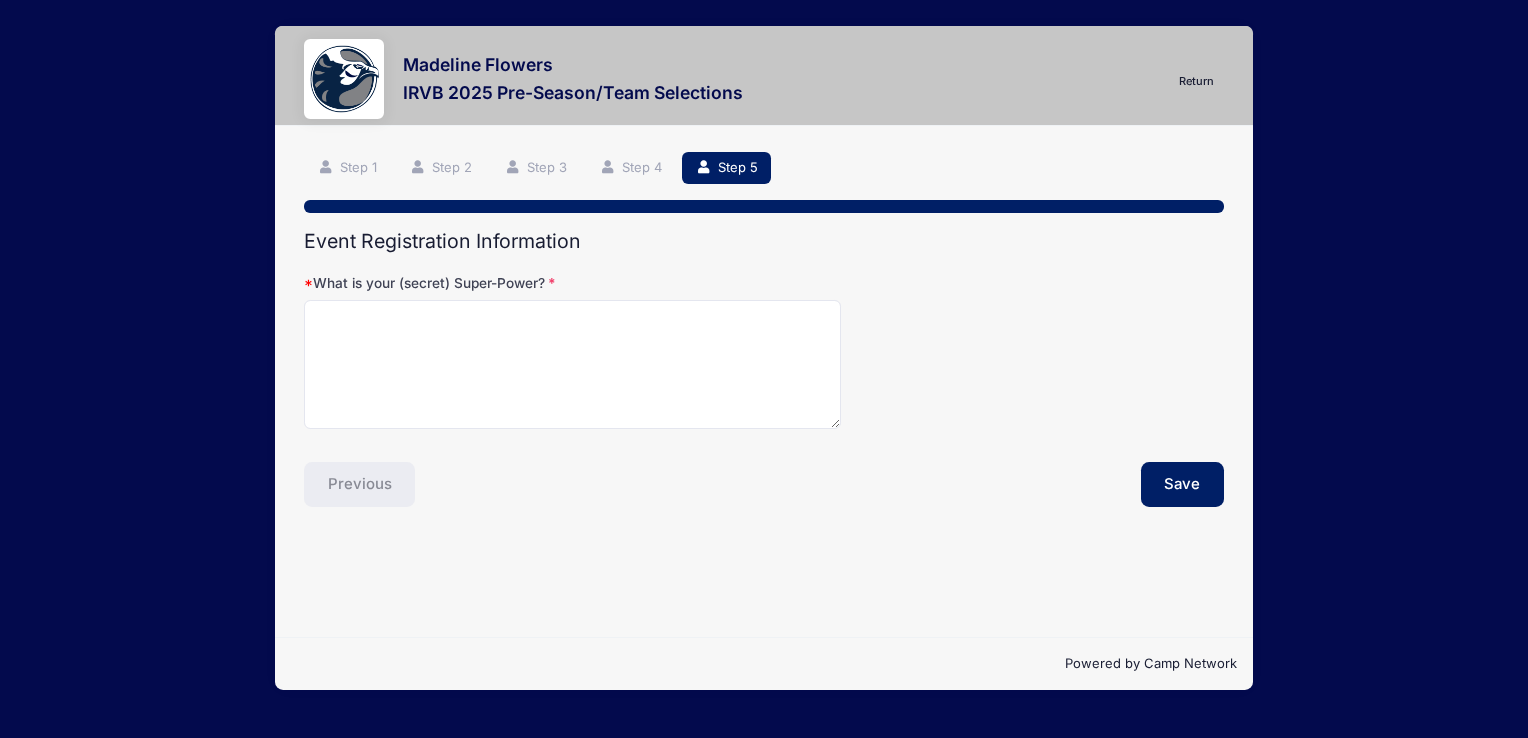scroll, scrollTop: 0, scrollLeft: 0, axis: both 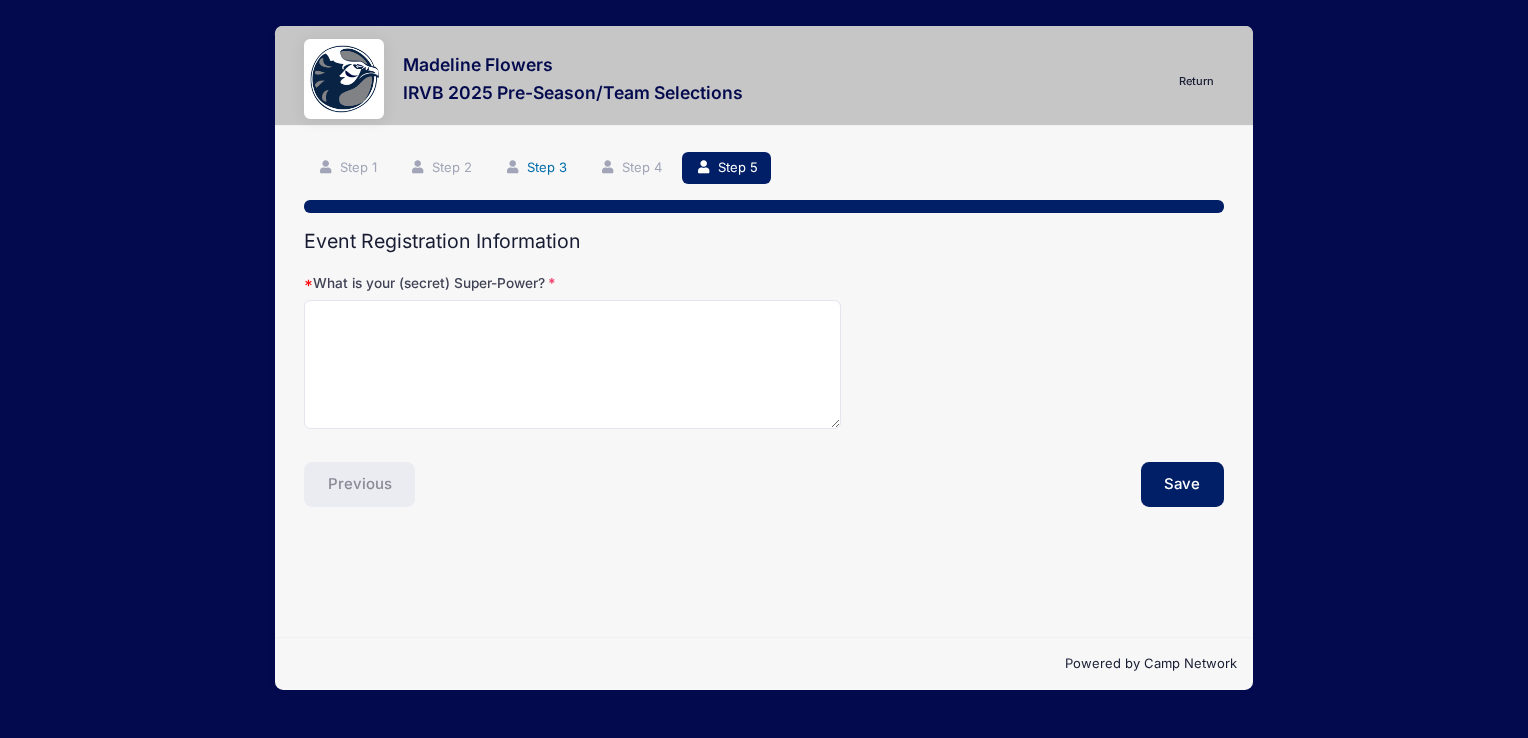 click on "Step 3" at bounding box center [535, 168] 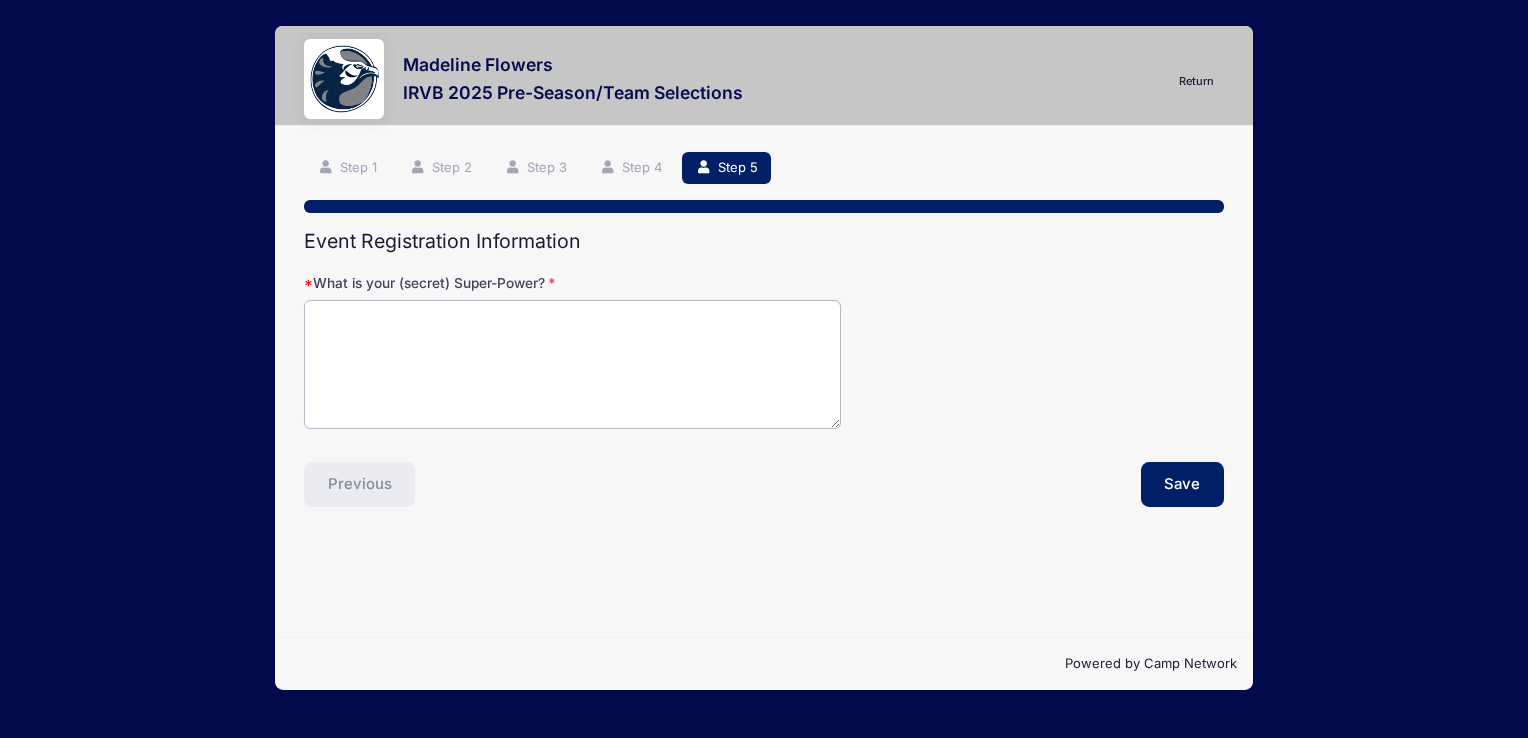 click on "What is your (secret) Super-Power?" at bounding box center [572, 364] 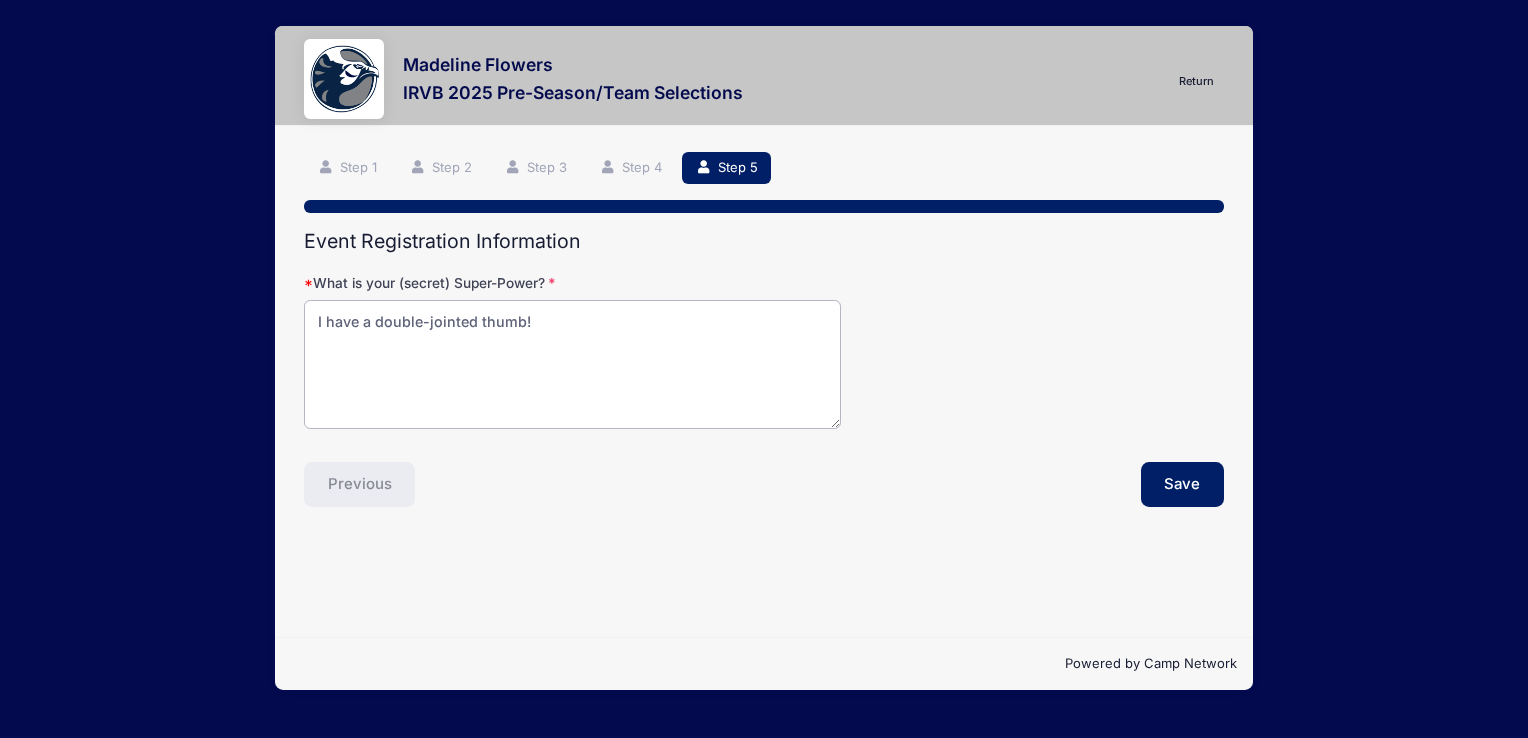 click on "I have a double-jointed thumb!" at bounding box center [572, 364] 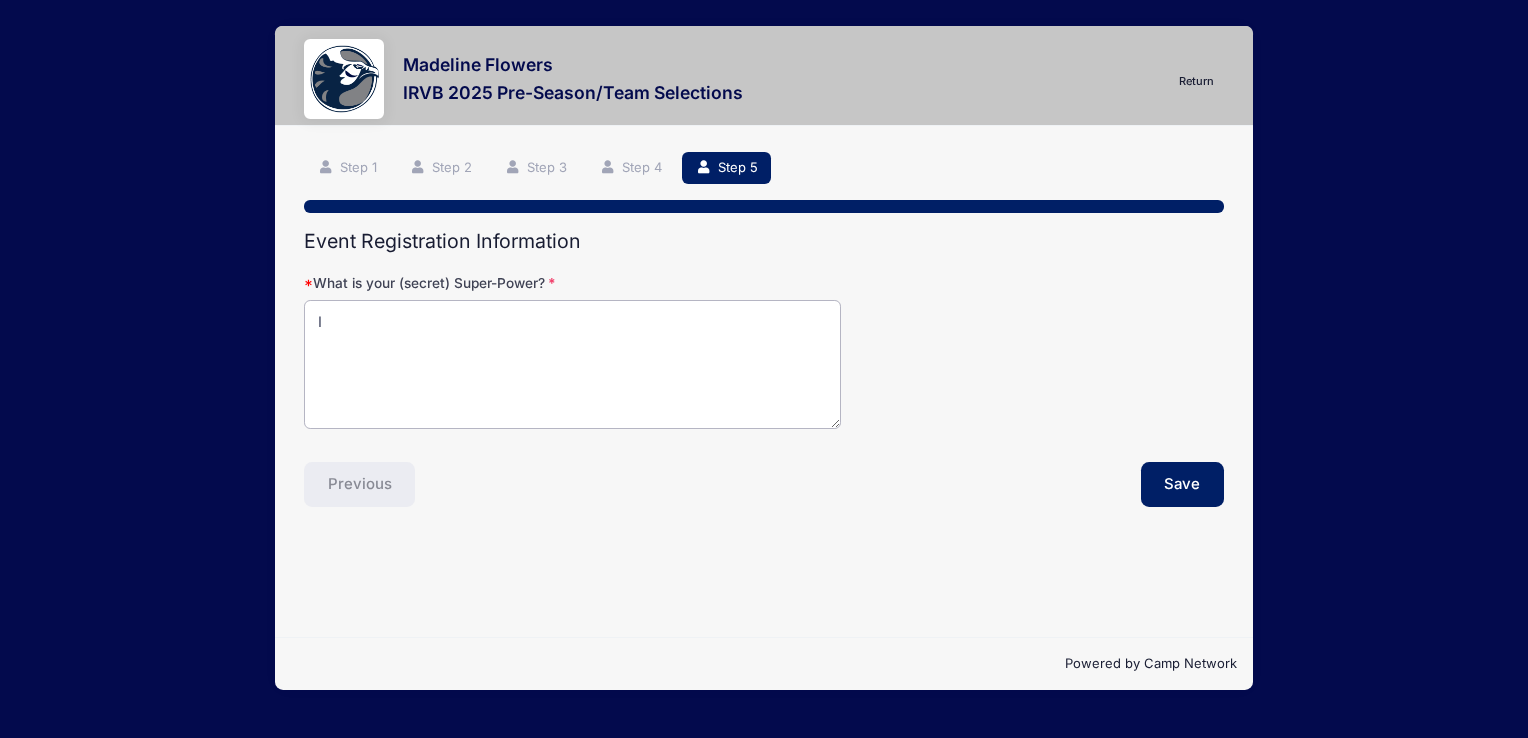 type on "I" 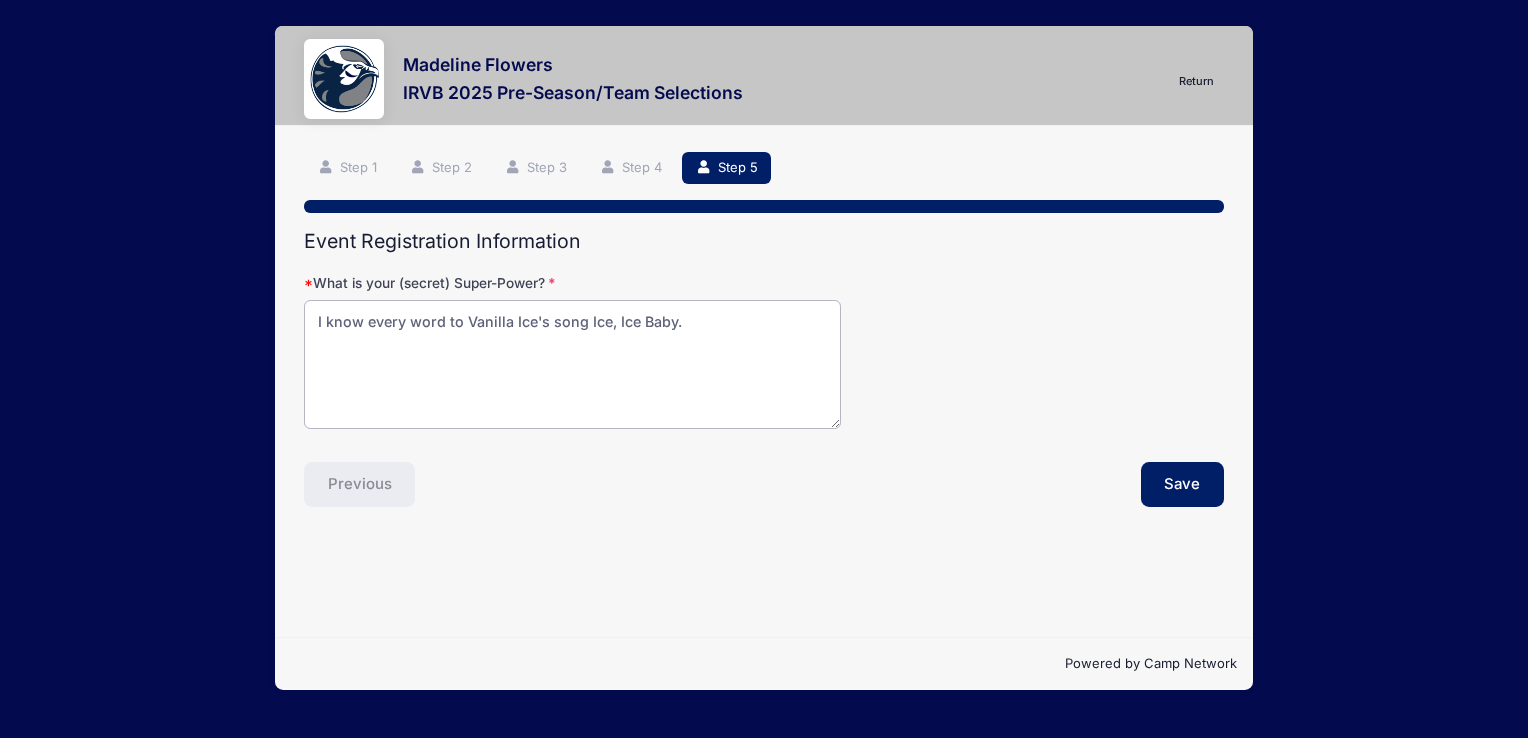 click on "I know every word to Vanilla Ice's song Ice, Ice Baby." at bounding box center [572, 364] 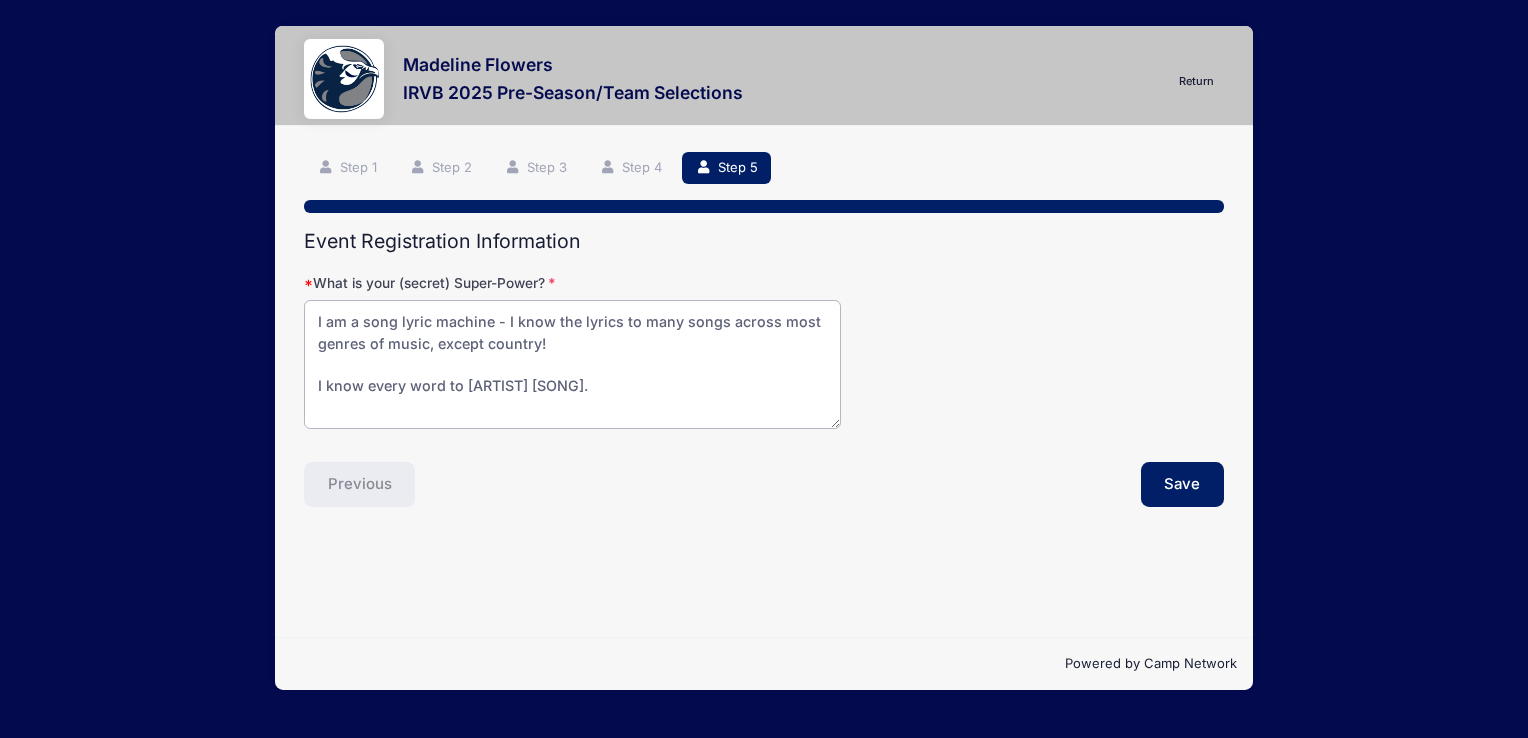 click on "I am a song lyric machine - I know the lyrics to many songs across most genres of music, except country!
I know every word to [ARTIST] [SONG]." at bounding box center [572, 364] 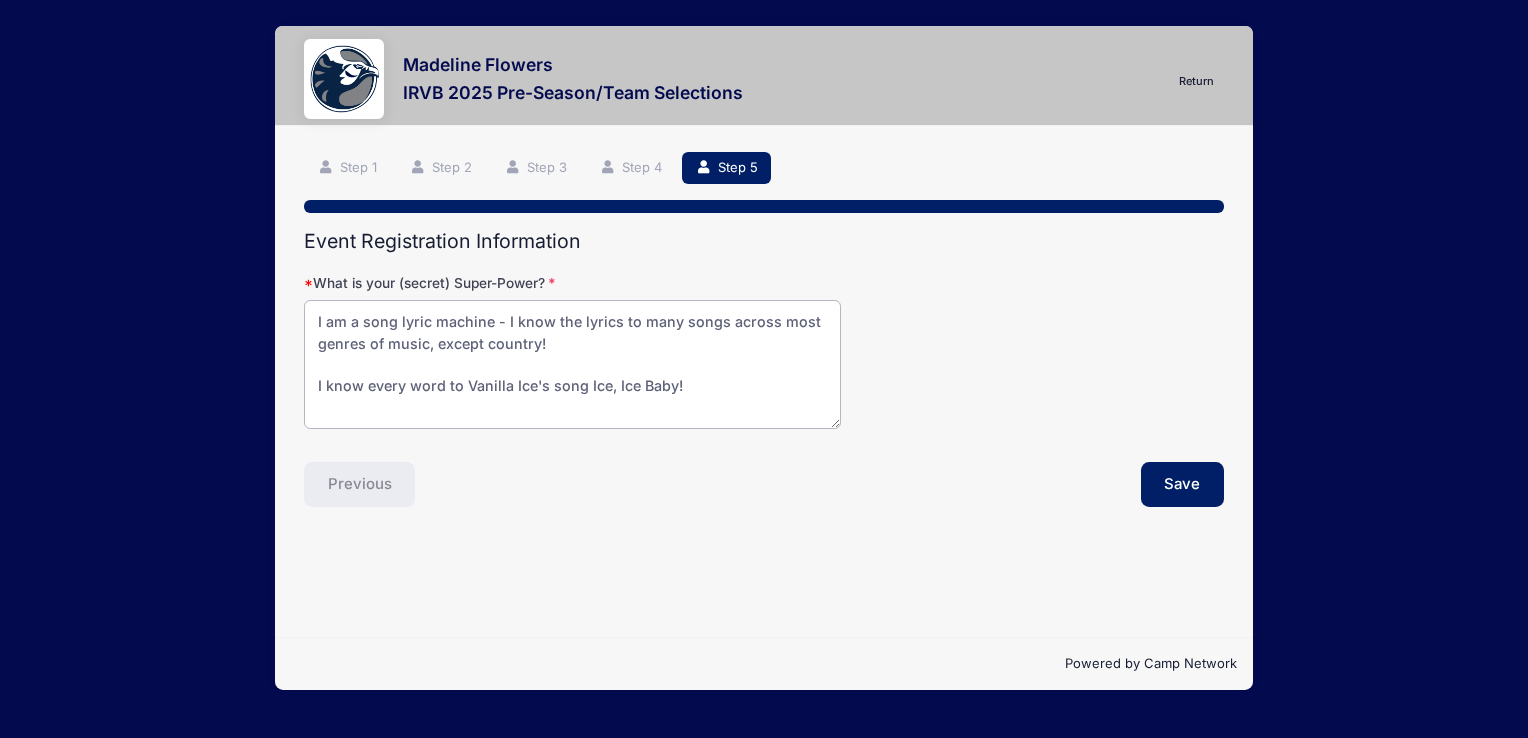 click on "I am a song lyric machine - I know the lyrics to many songs across most genres of music, except country!
I know every word to Vanilla Ice's song Ice, Ice Baby!" at bounding box center (572, 364) 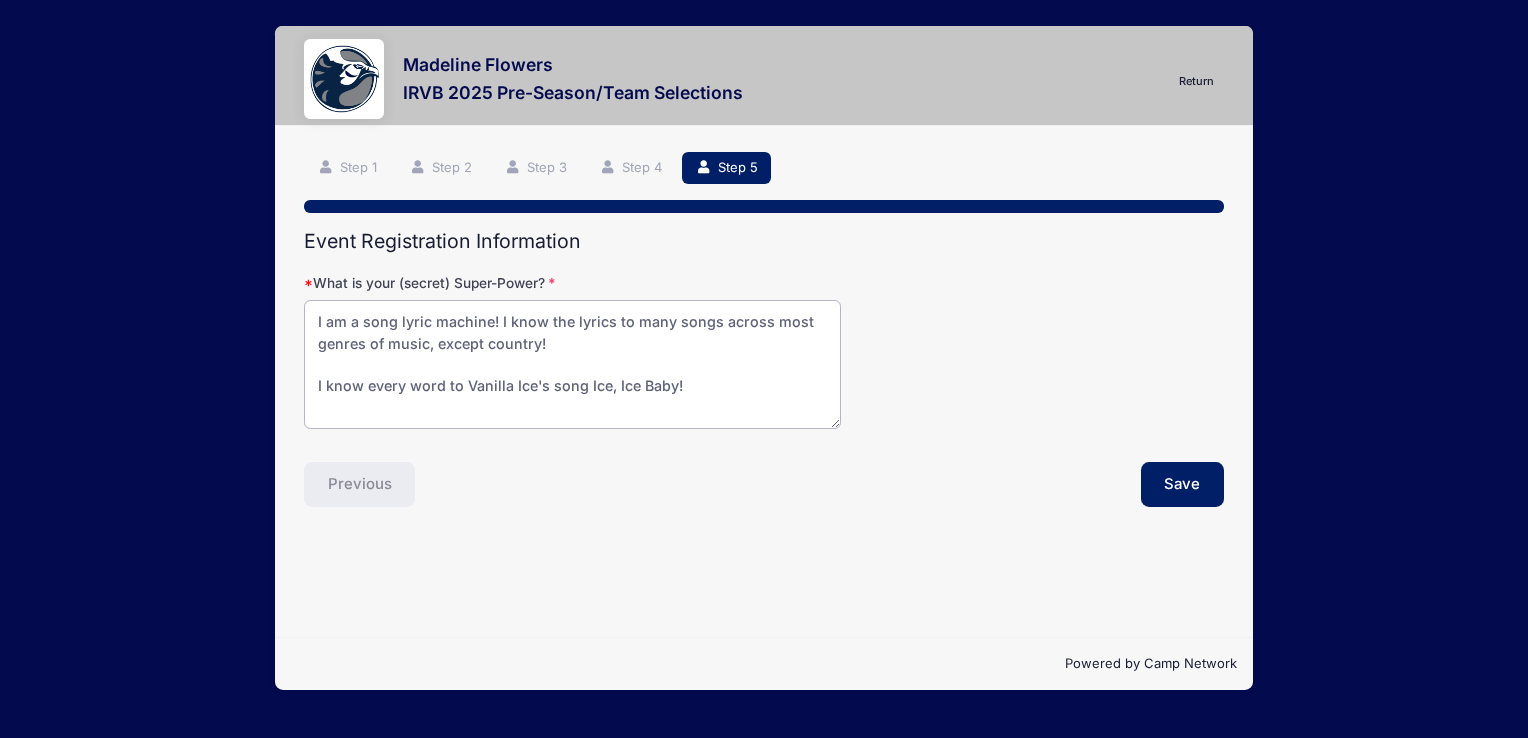 click on "I am a song lyric machine! I know the lyrics to many songs across most genres of music, except country!
I know every word to Vanilla Ice's song Ice, Ice Baby!" at bounding box center [572, 364] 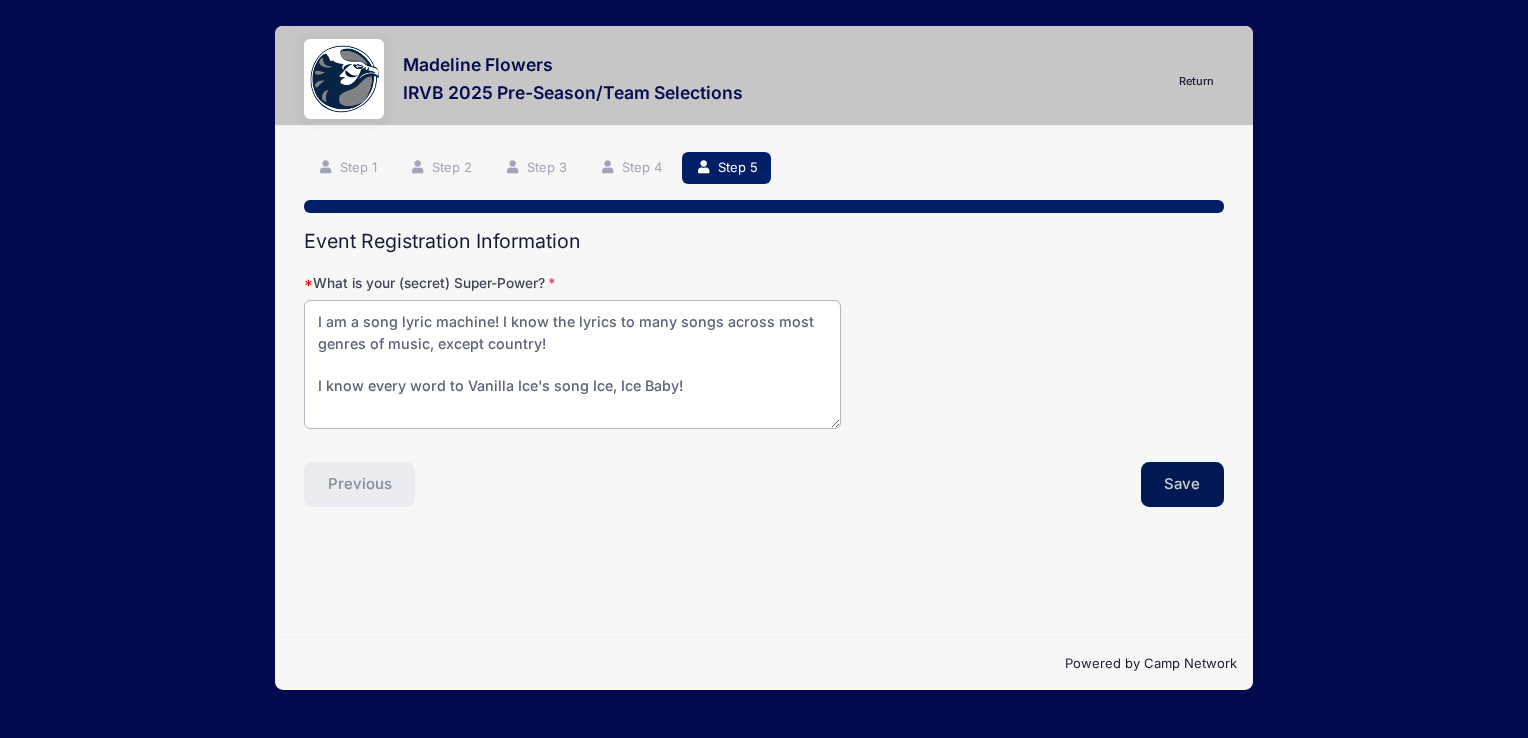 type on "I am a song lyric machine! I know the lyrics to many songs across most genres of music, except country!
I know every word to Vanilla Ice's song Ice, Ice Baby!" 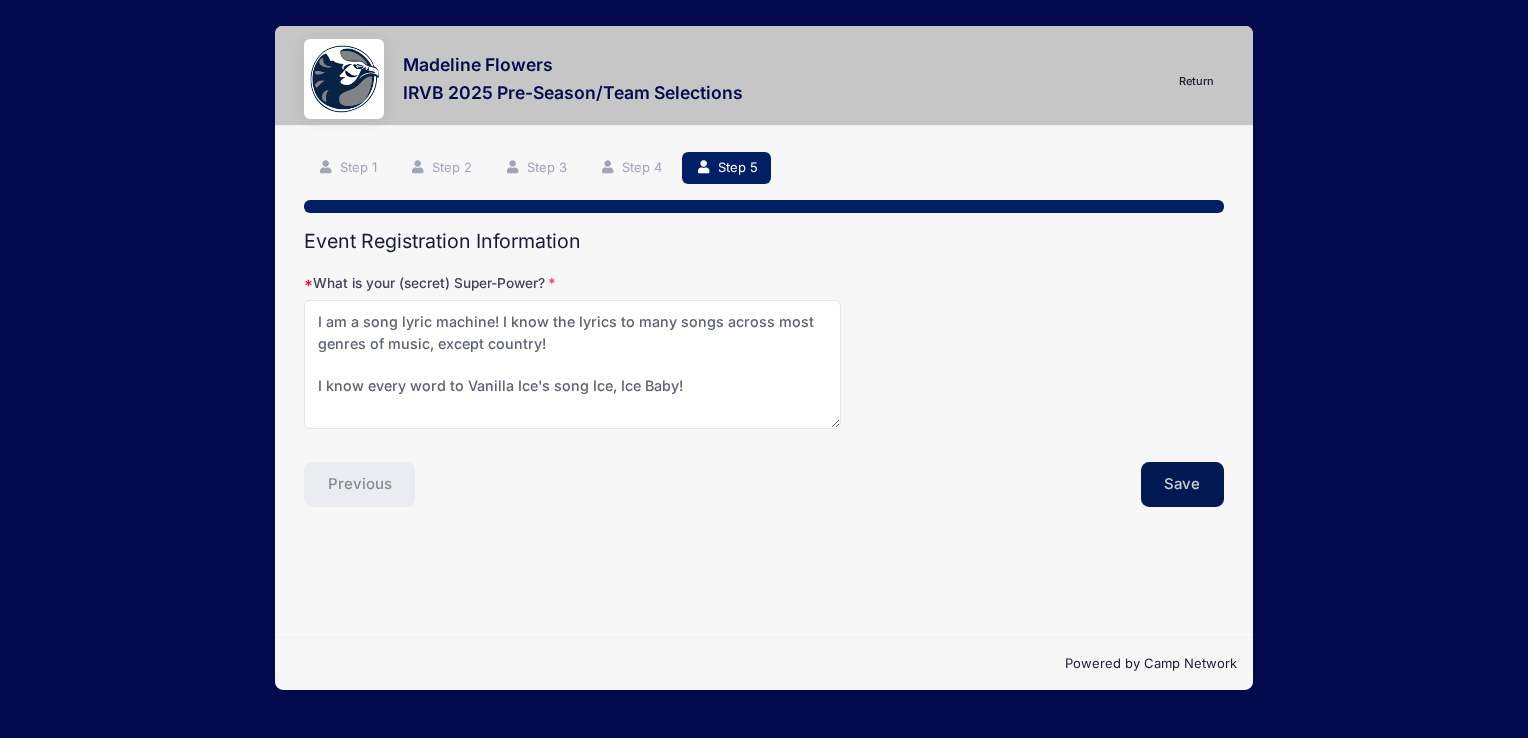 click on "Save" at bounding box center (1183, 485) 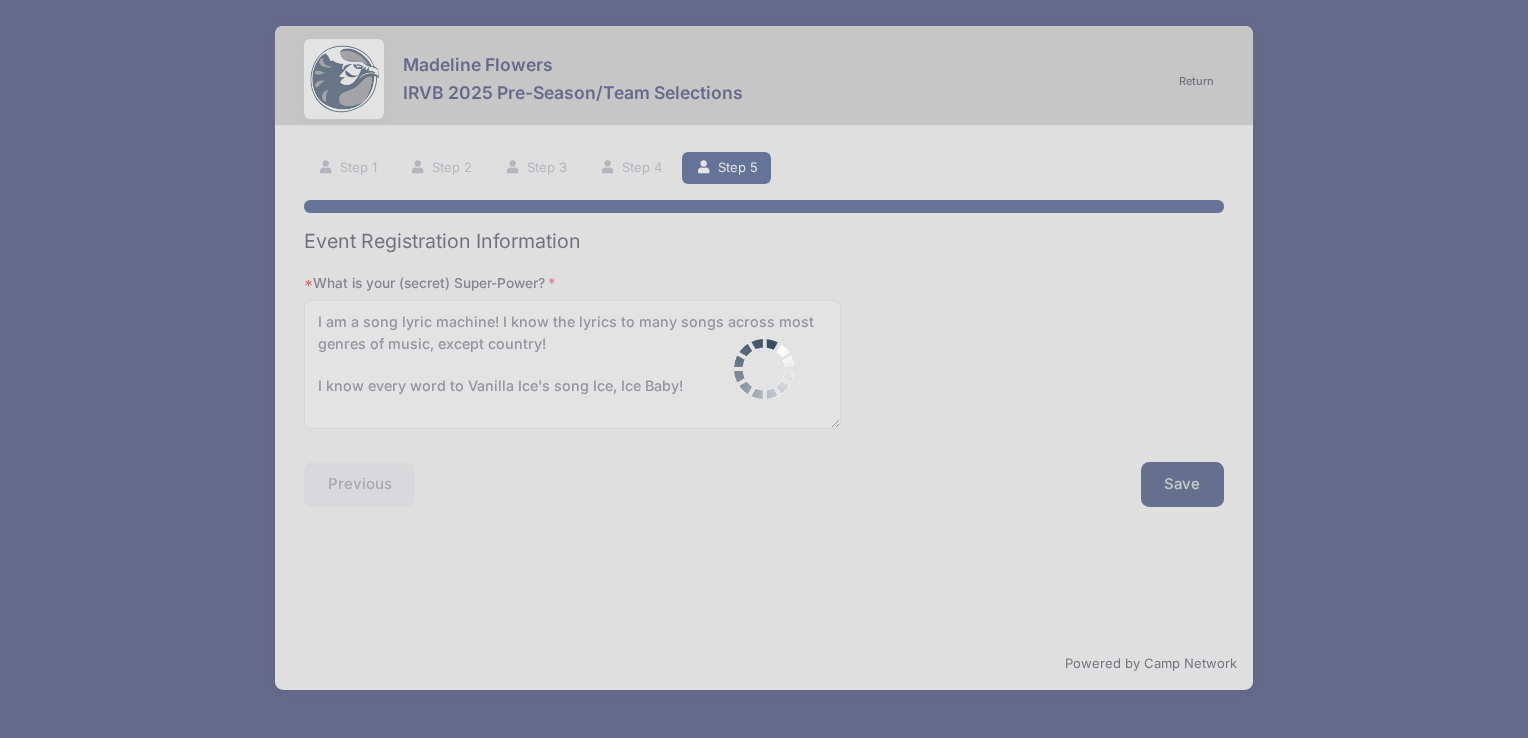 scroll, scrollTop: 0, scrollLeft: 0, axis: both 